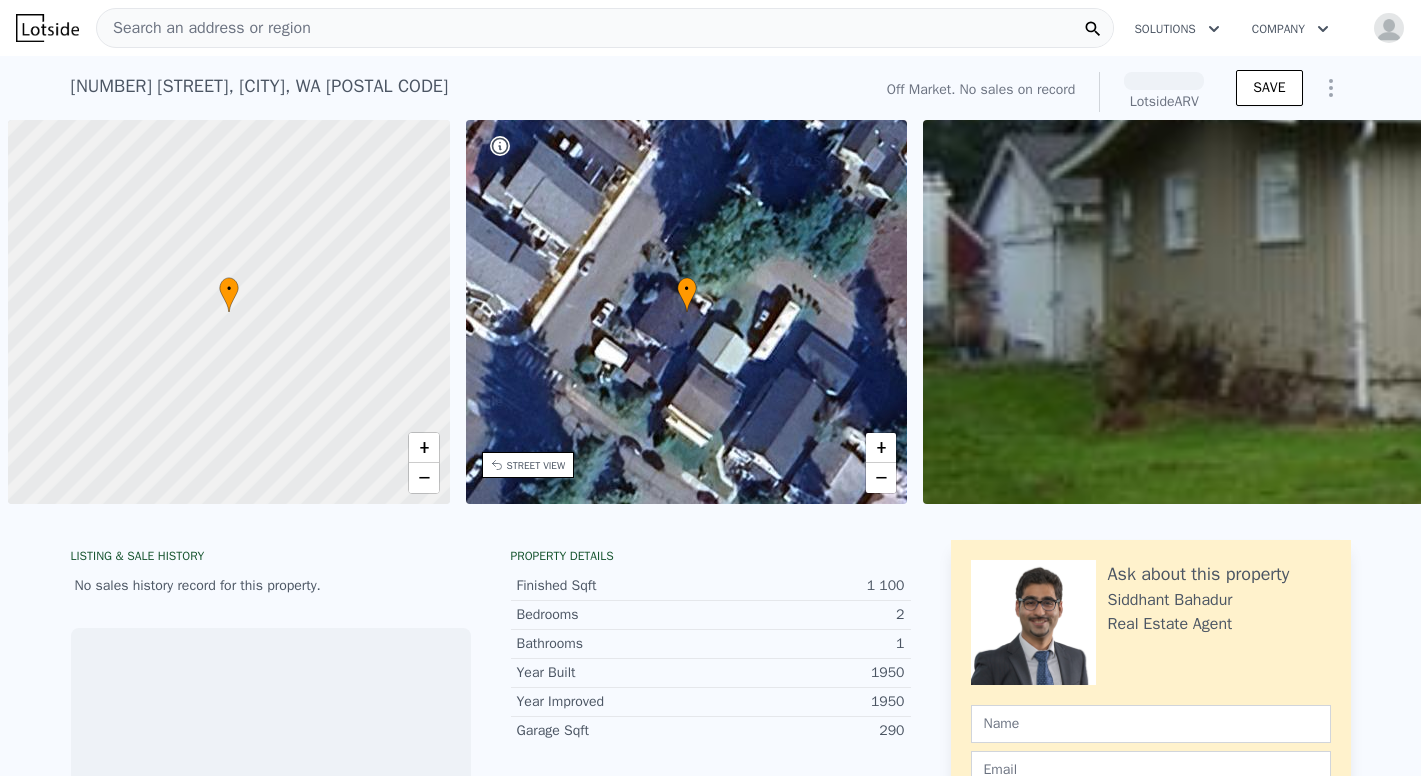 scroll, scrollTop: 0, scrollLeft: 0, axis: both 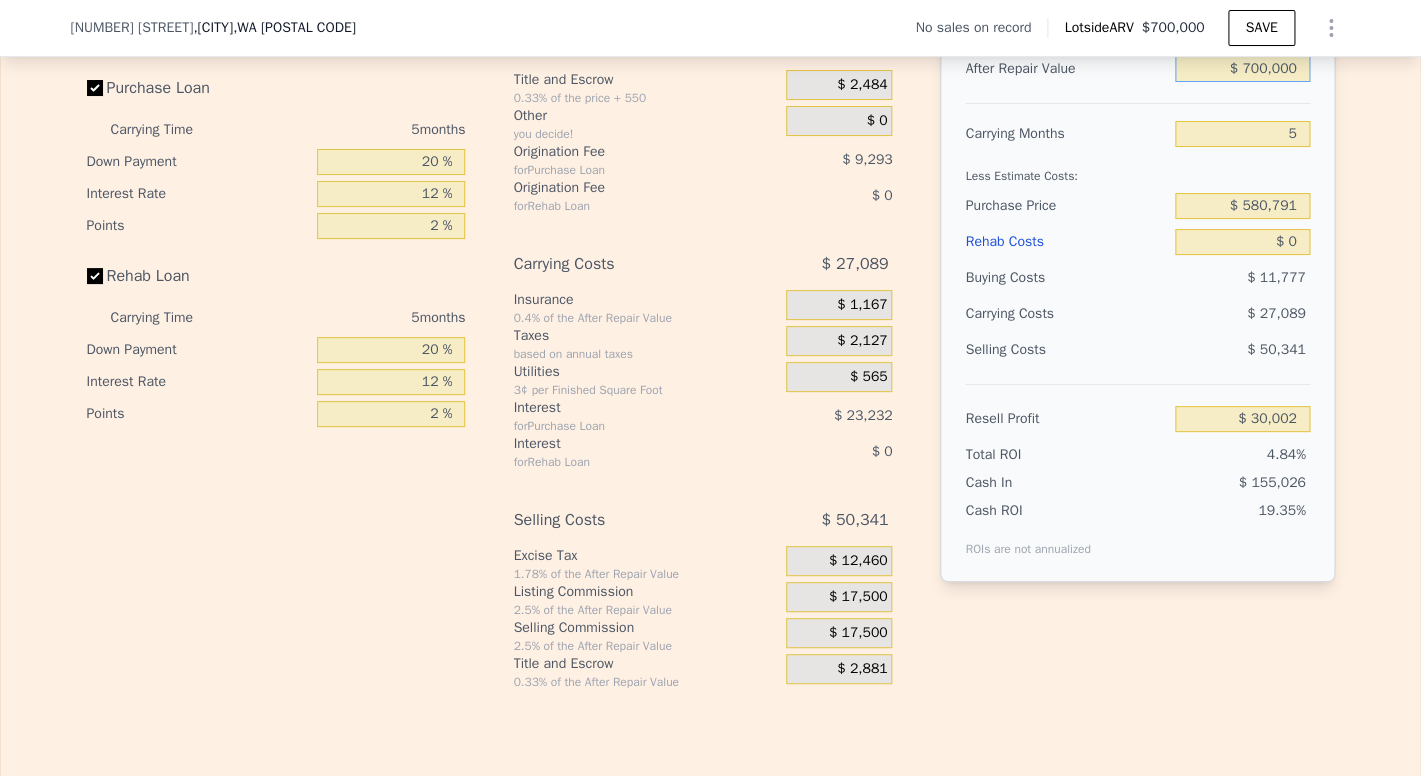 drag, startPoint x: 1236, startPoint y: 97, endPoint x: 1375, endPoint y: 97, distance: 139 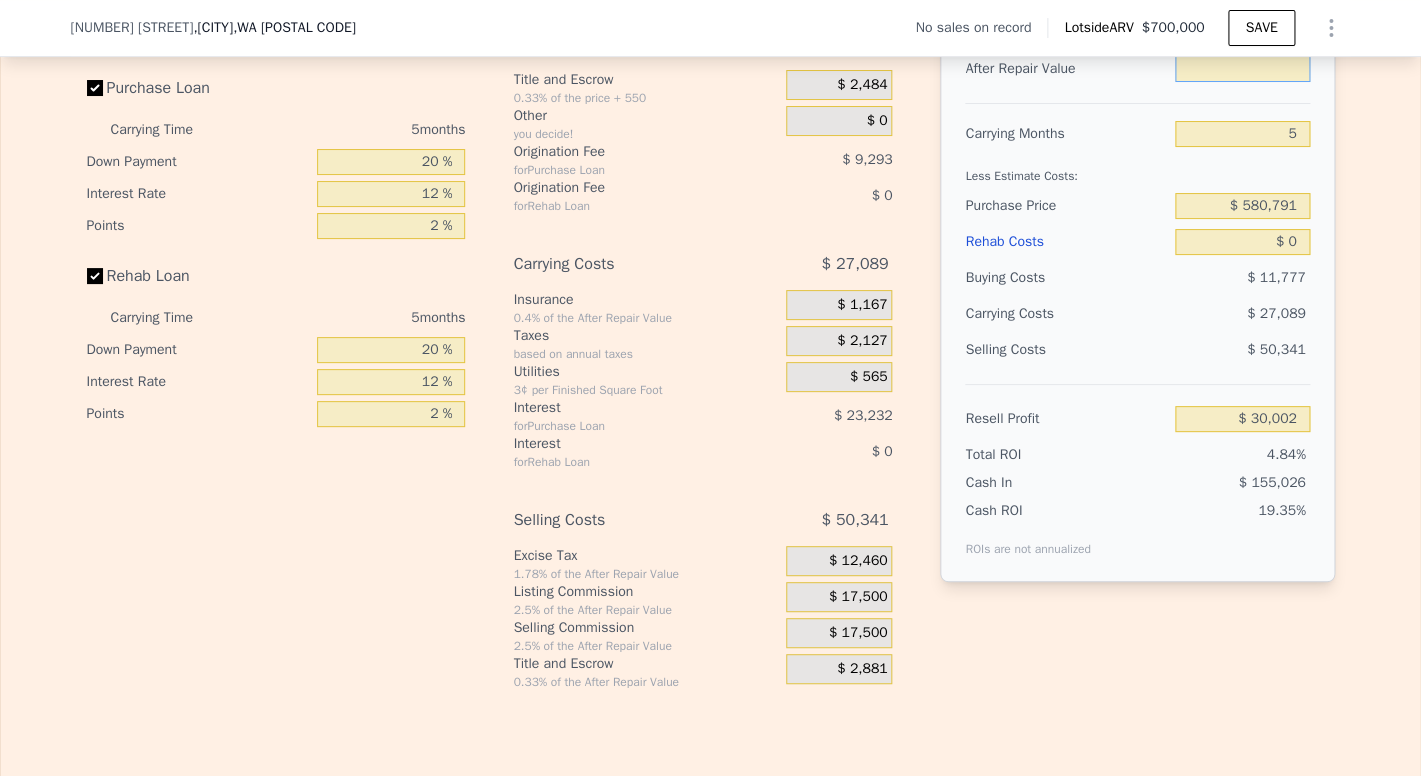 type on "$ 6" 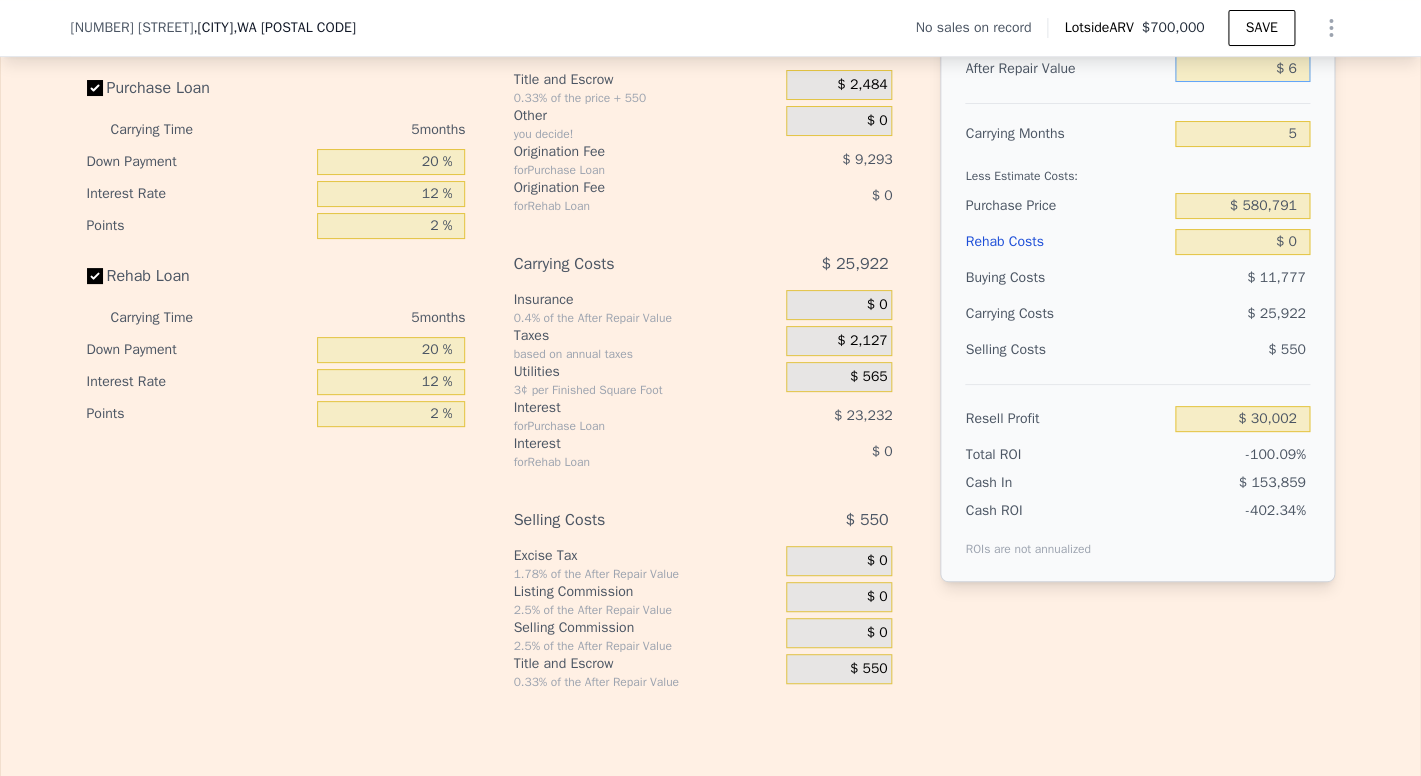 type on "-$ 619,034" 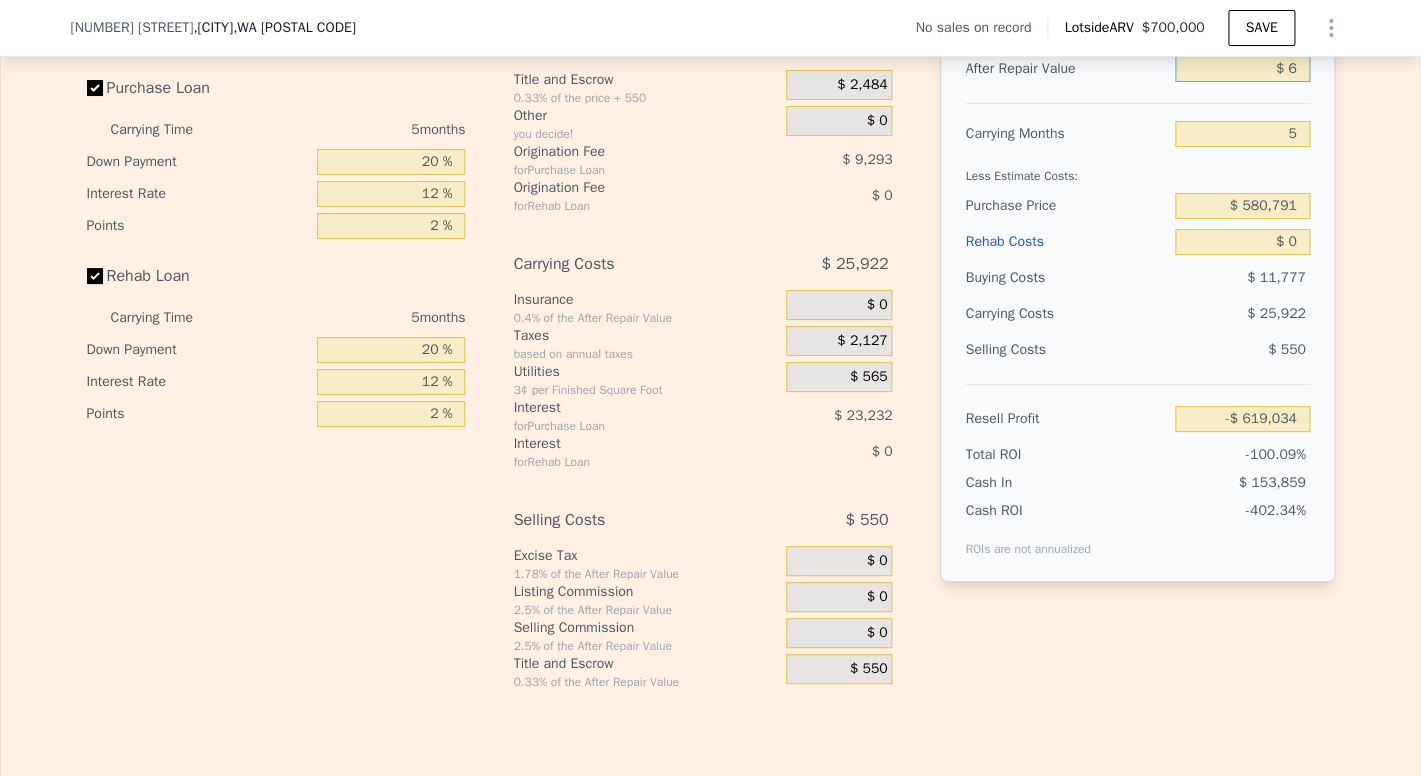 type on "$ 65" 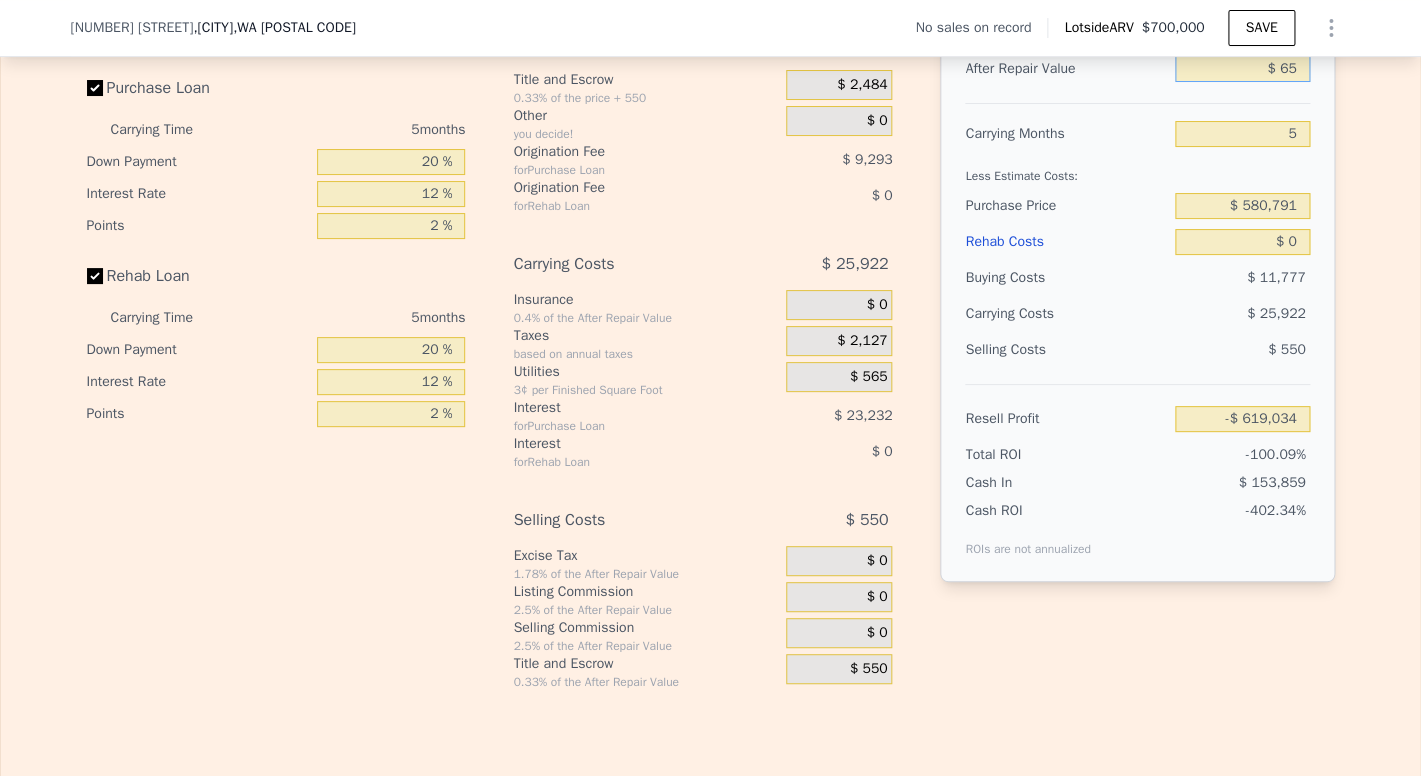type on "-$ 618,980" 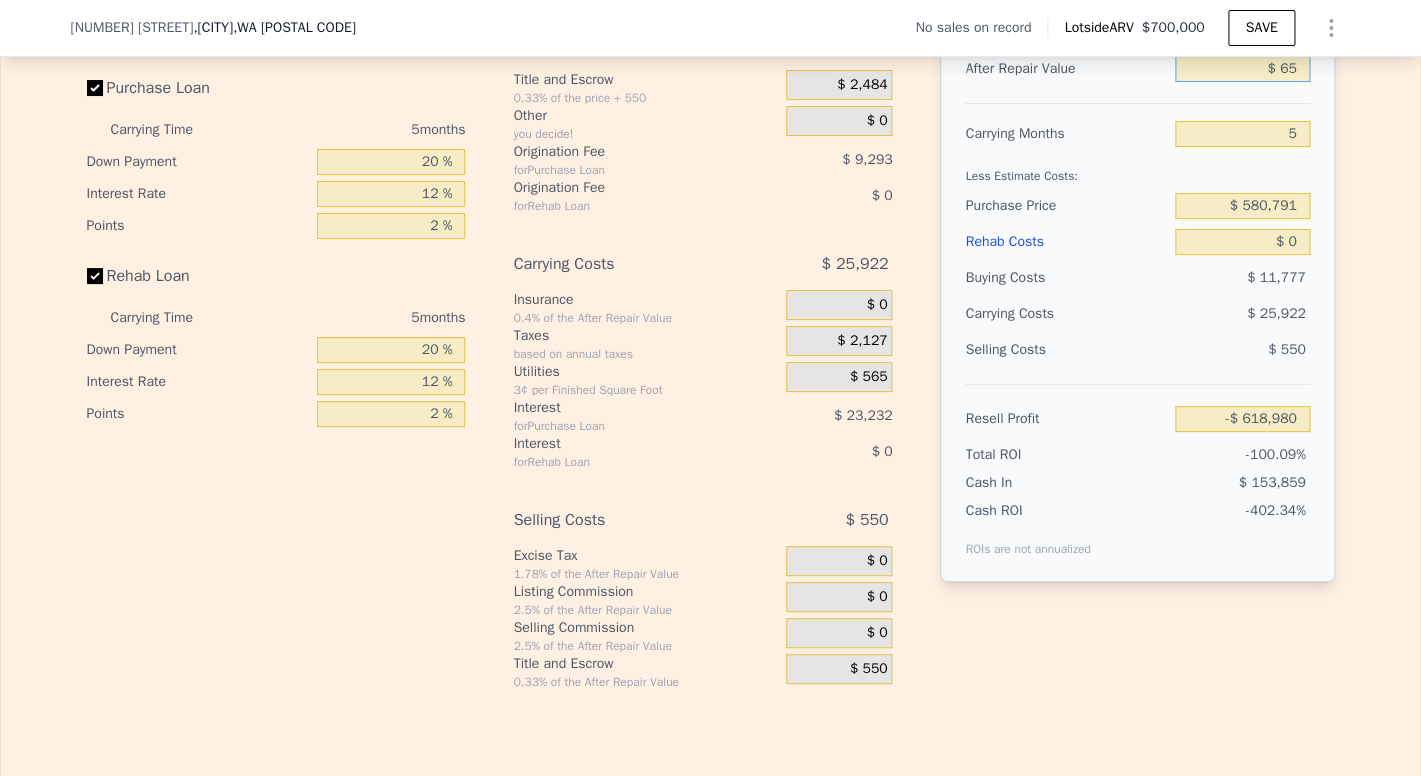 type on "$ 650" 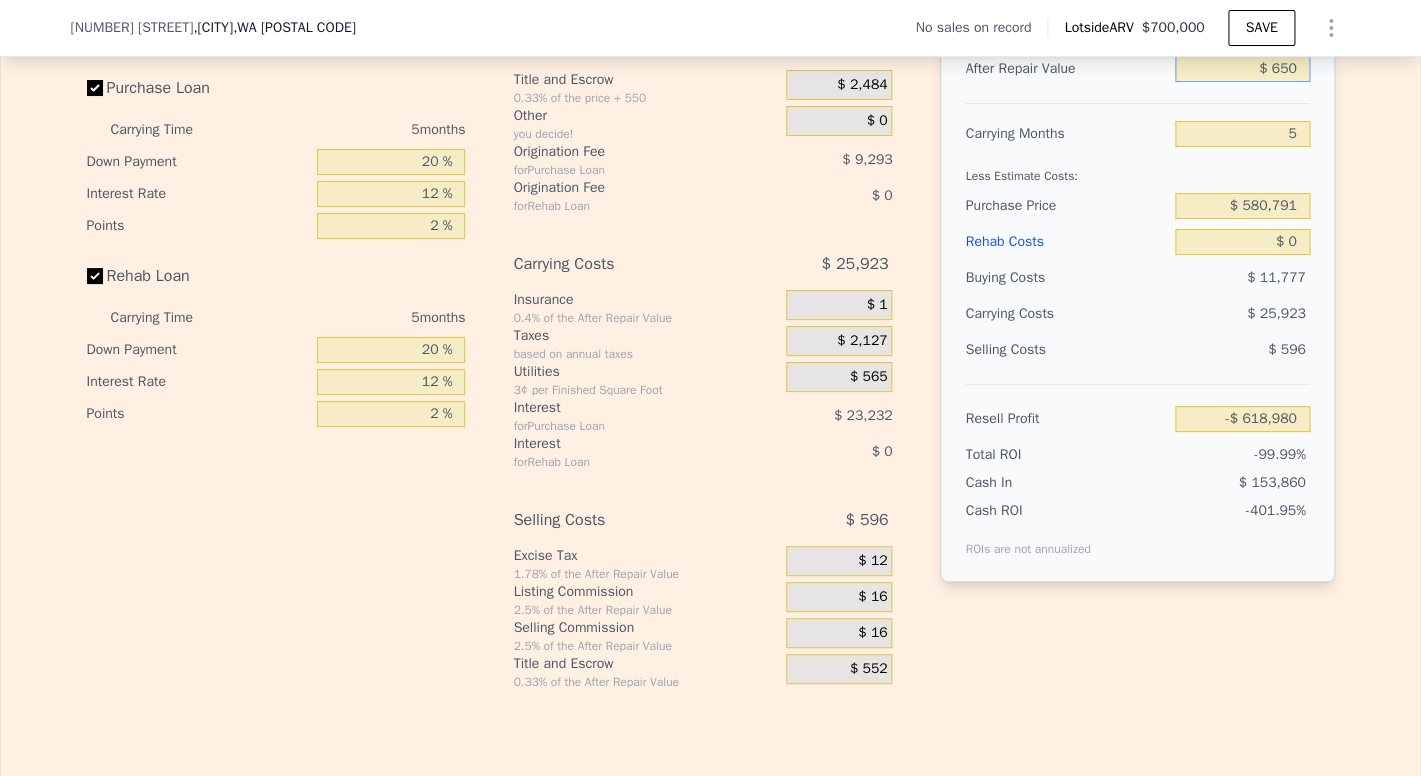 type on "-$ 618,437" 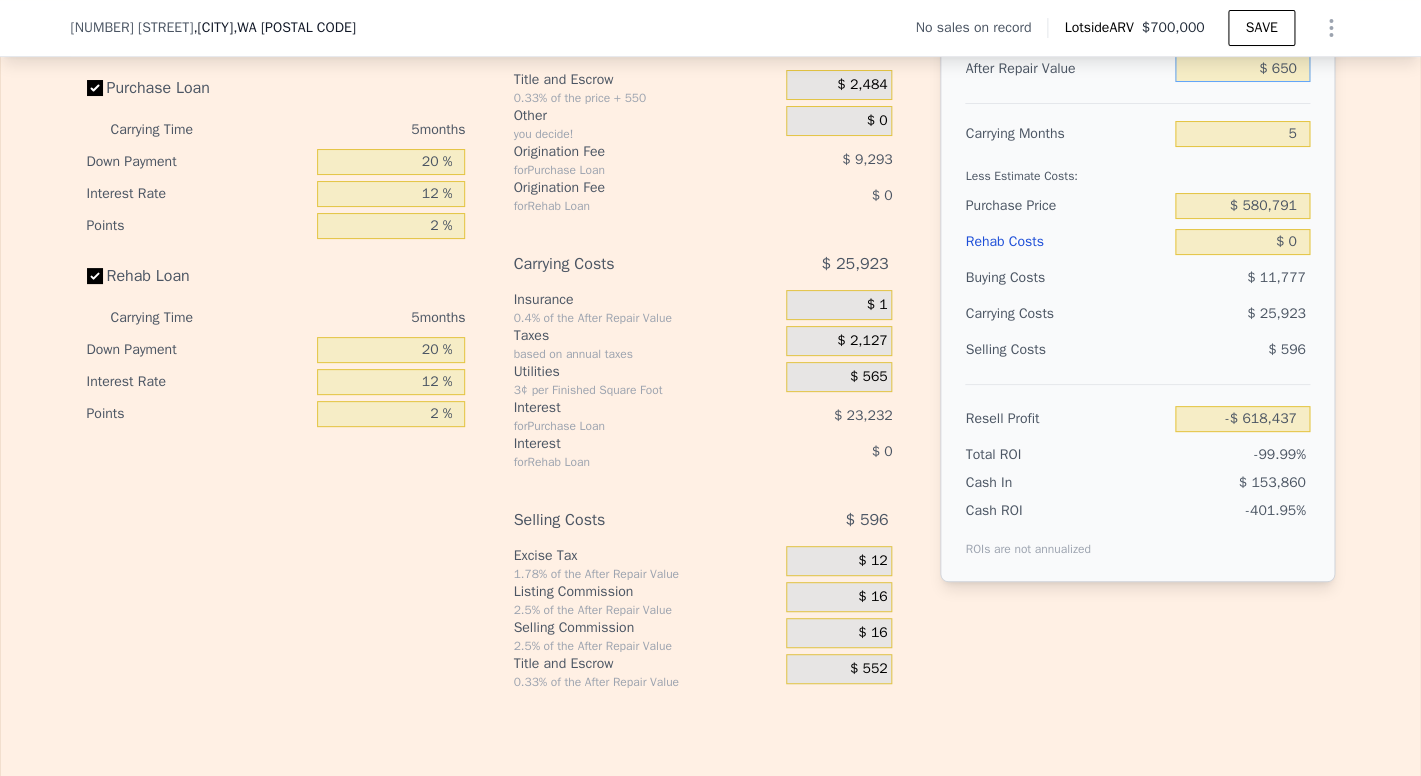 type on "$ 6,500" 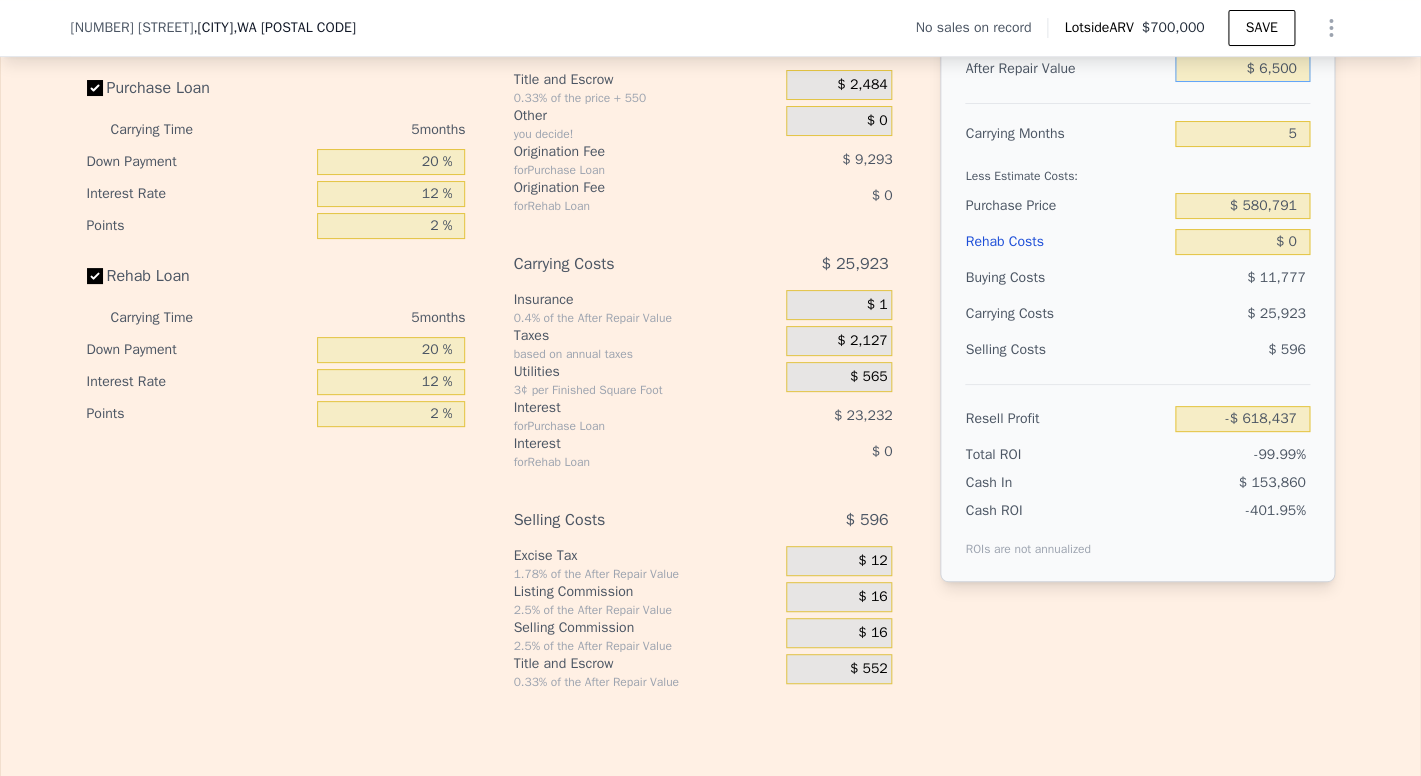 type on "-$ 613,015" 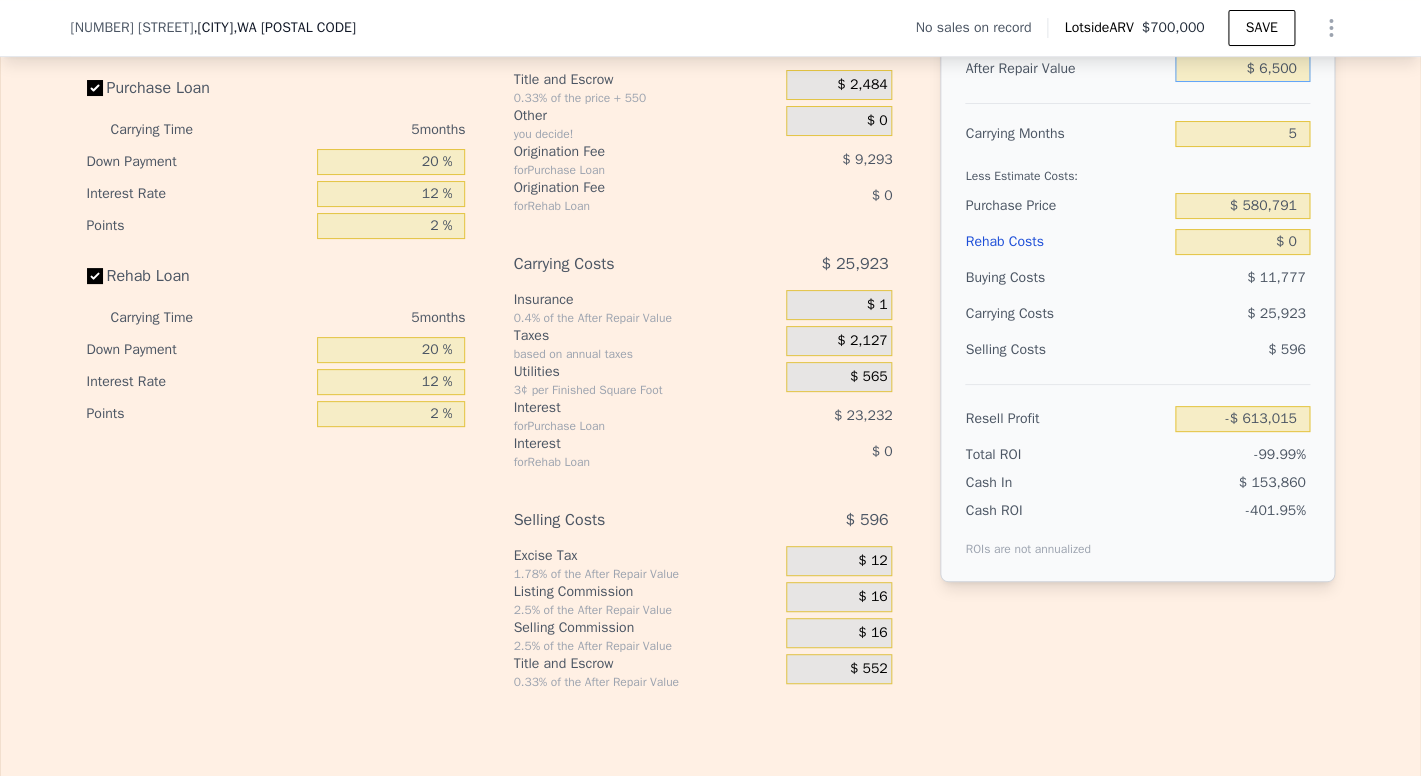 type on "$ 65,000" 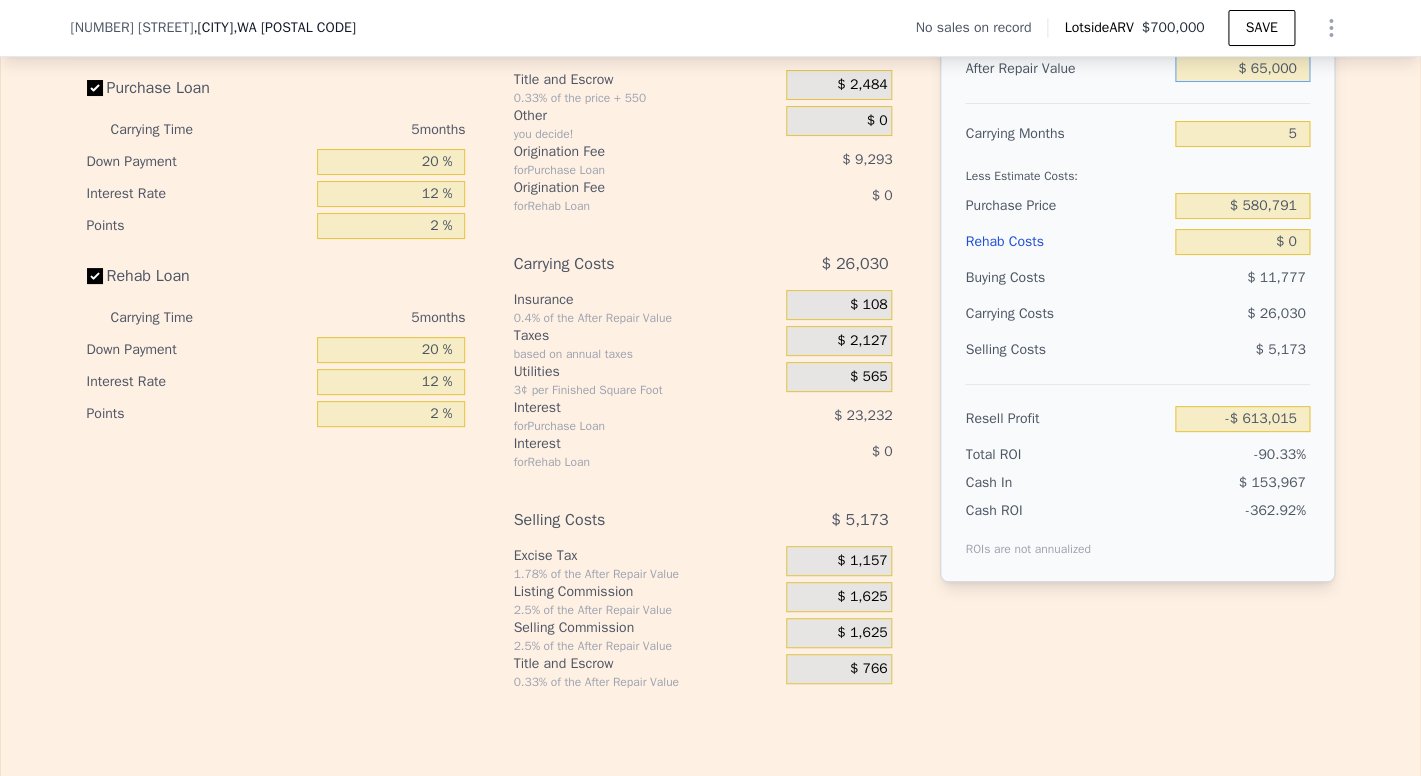 type on "-$ 558,771" 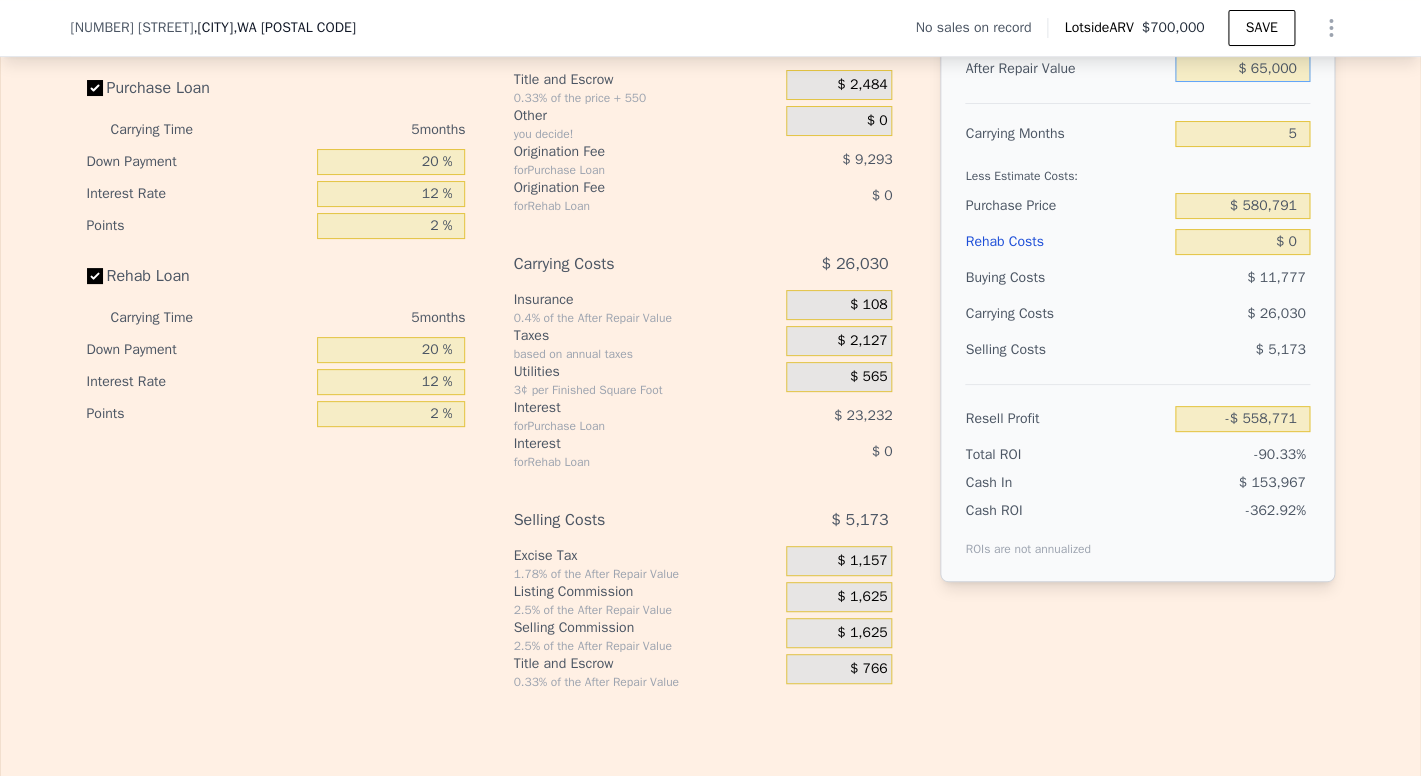 type on "$ 650,000" 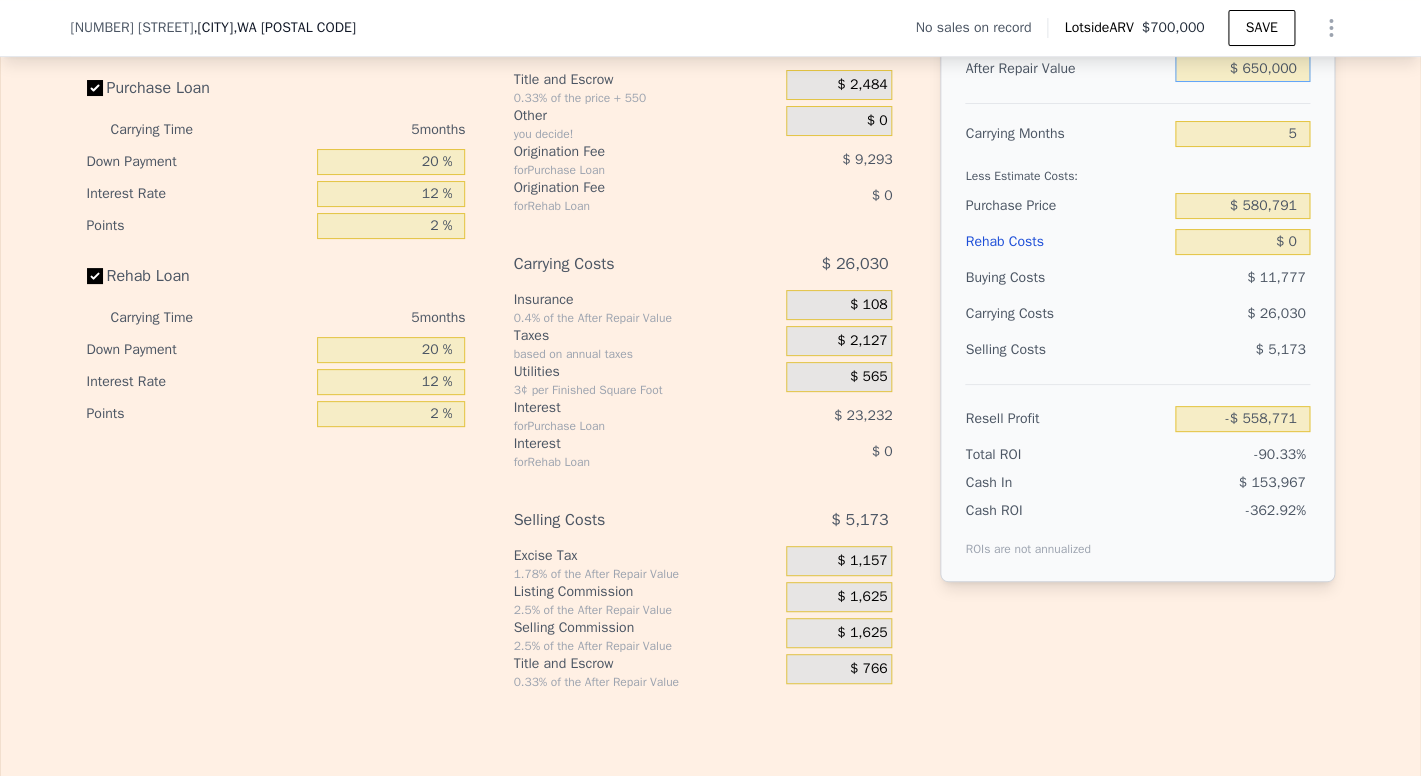 type on "-$ 16,358" 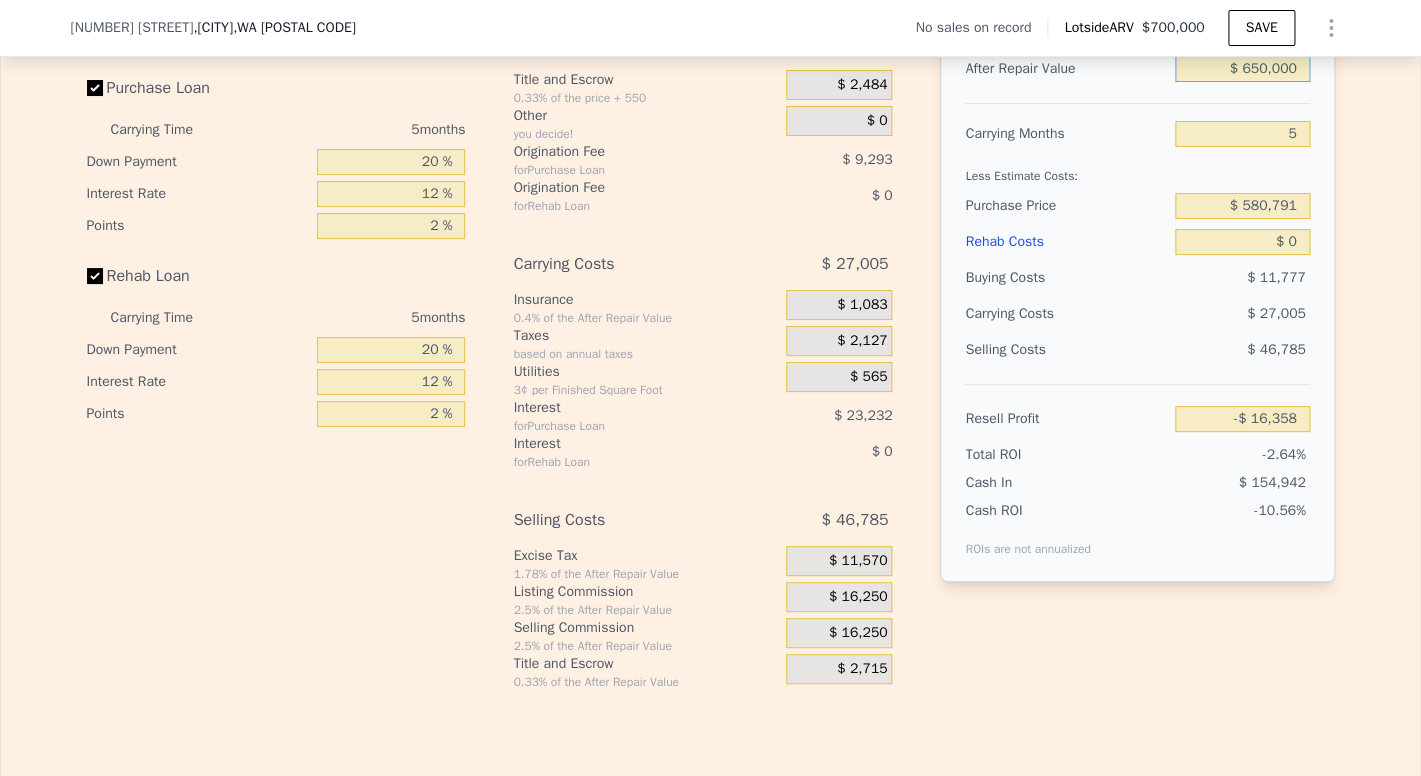 type on "$ 650,000" 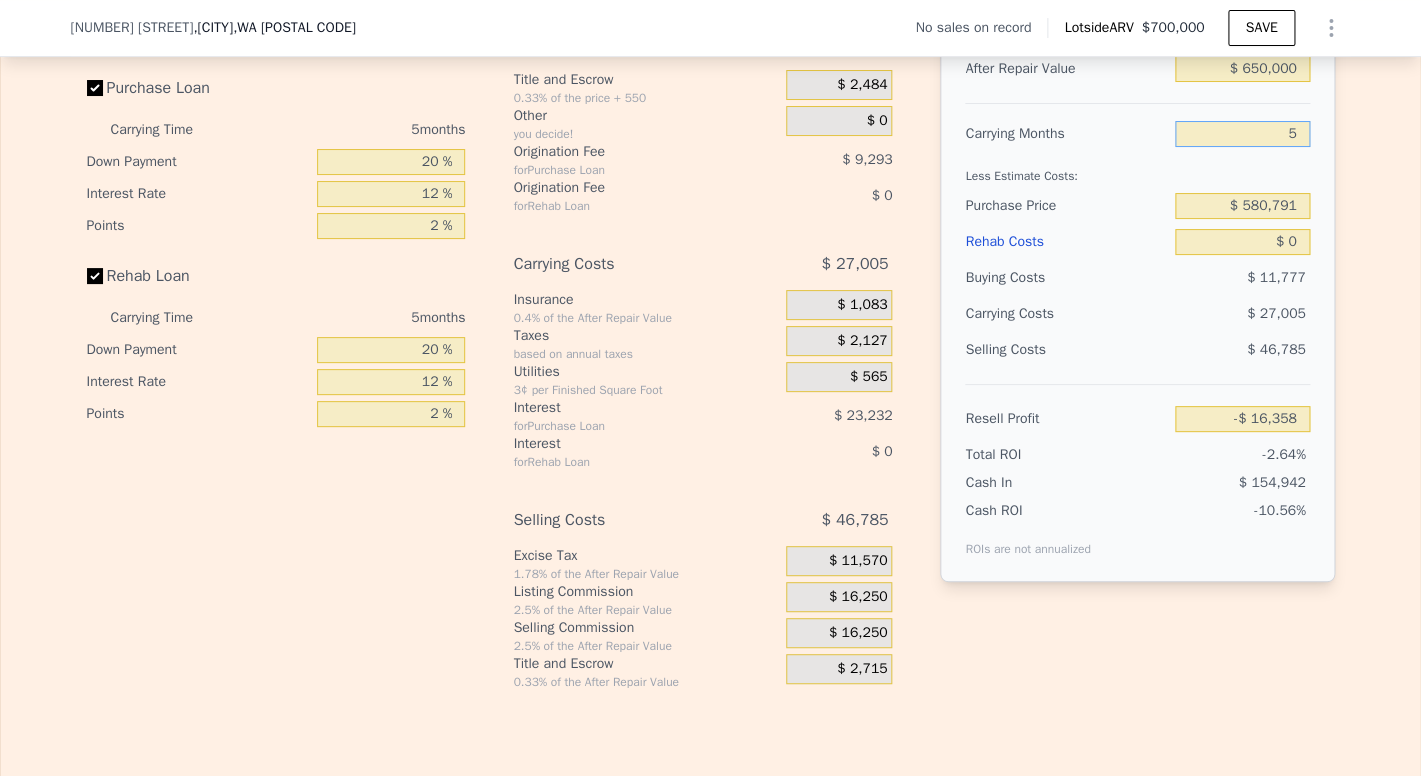 click on "5" at bounding box center [1242, 134] 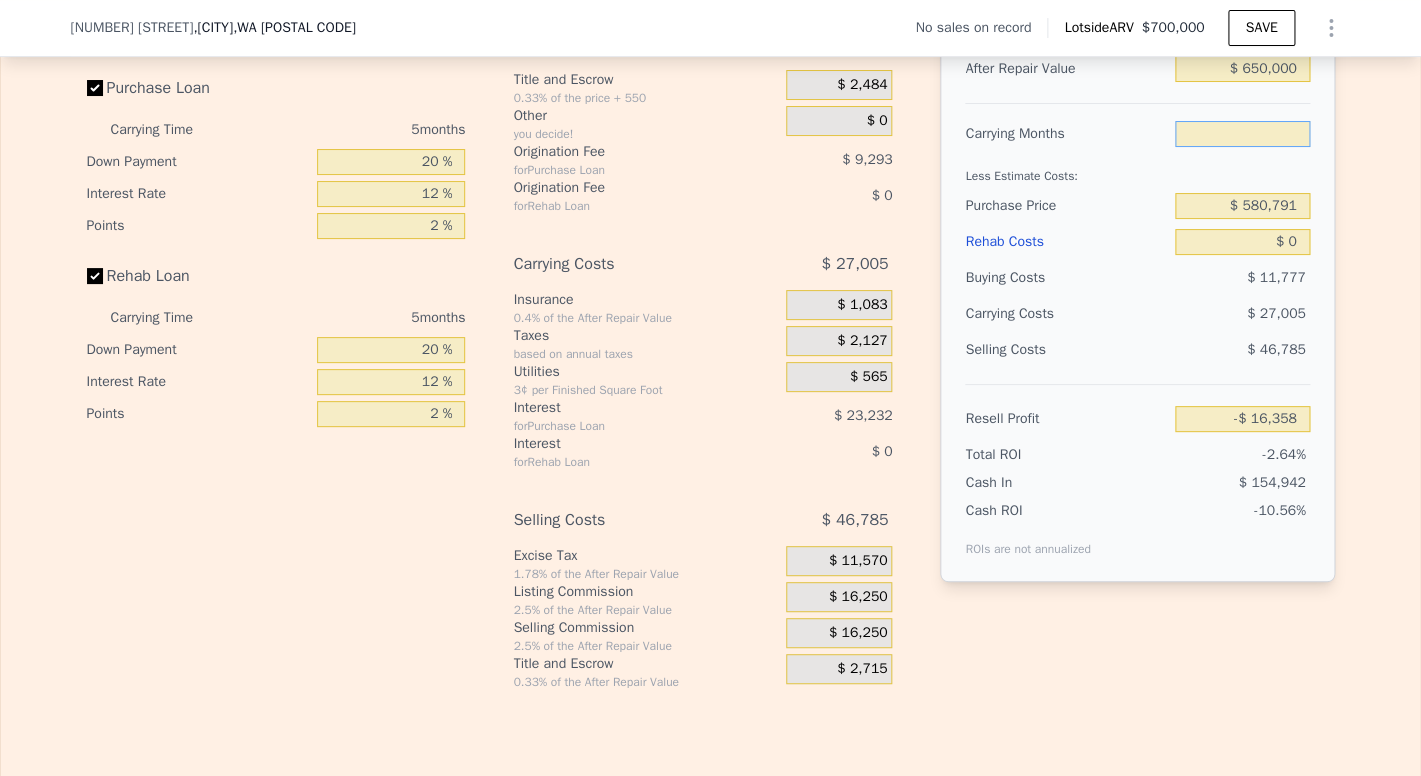 type on "3" 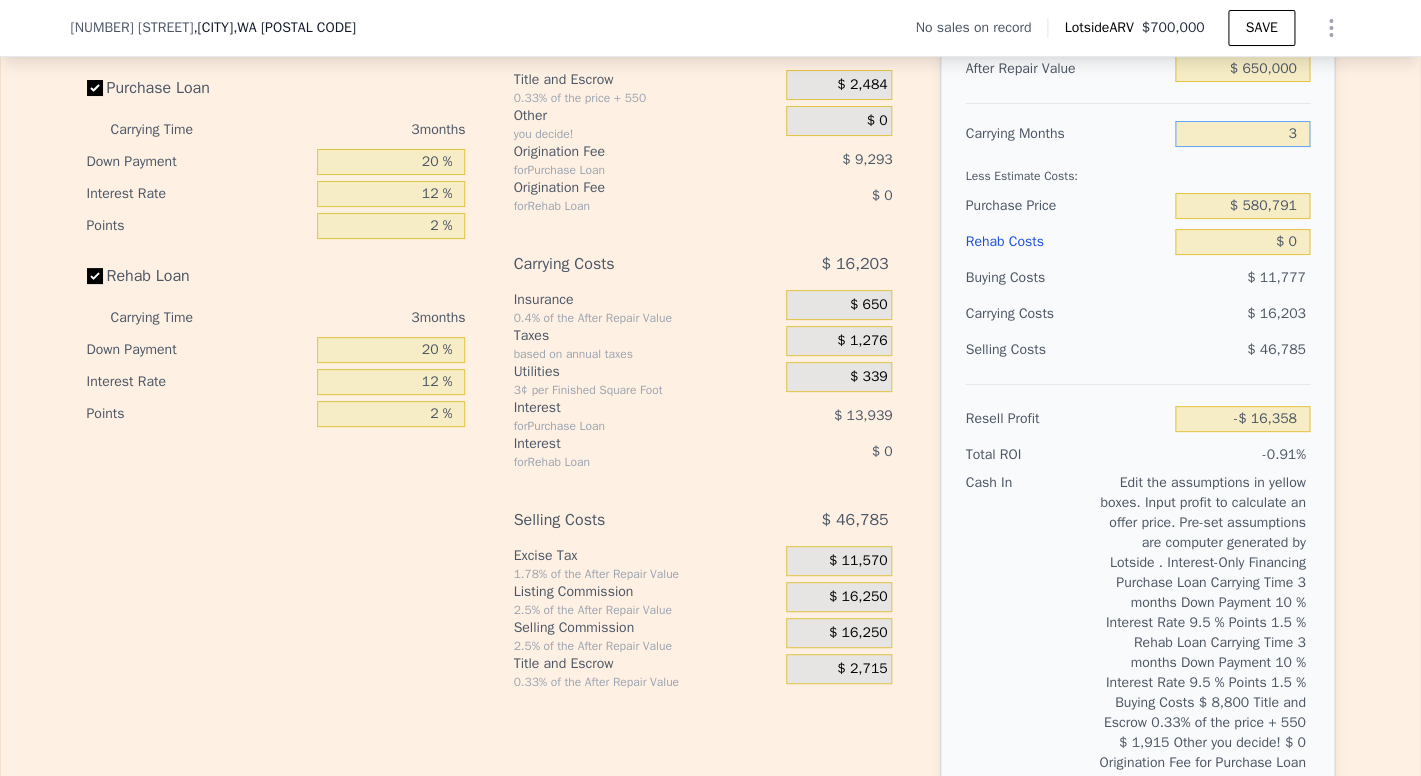 type on "-$ 5,556" 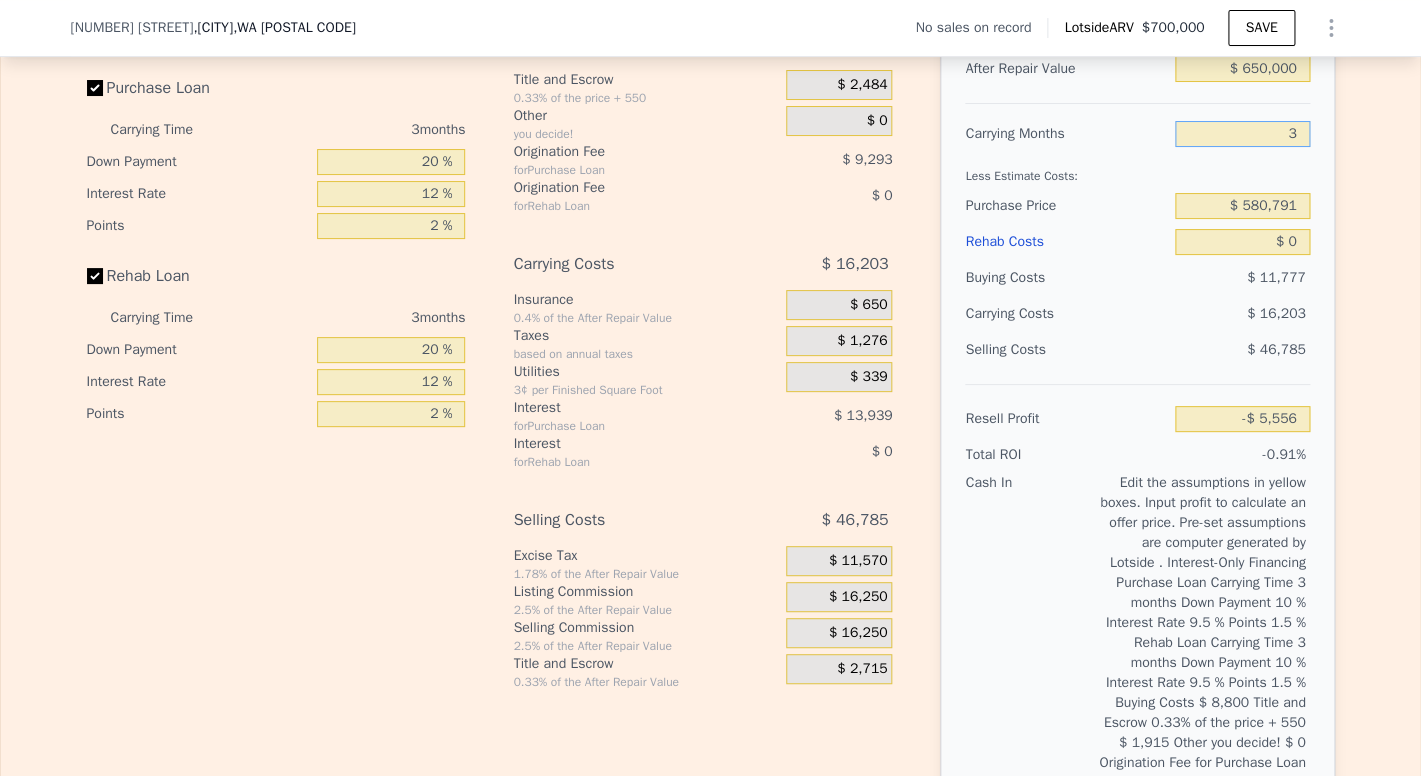 type on "3" 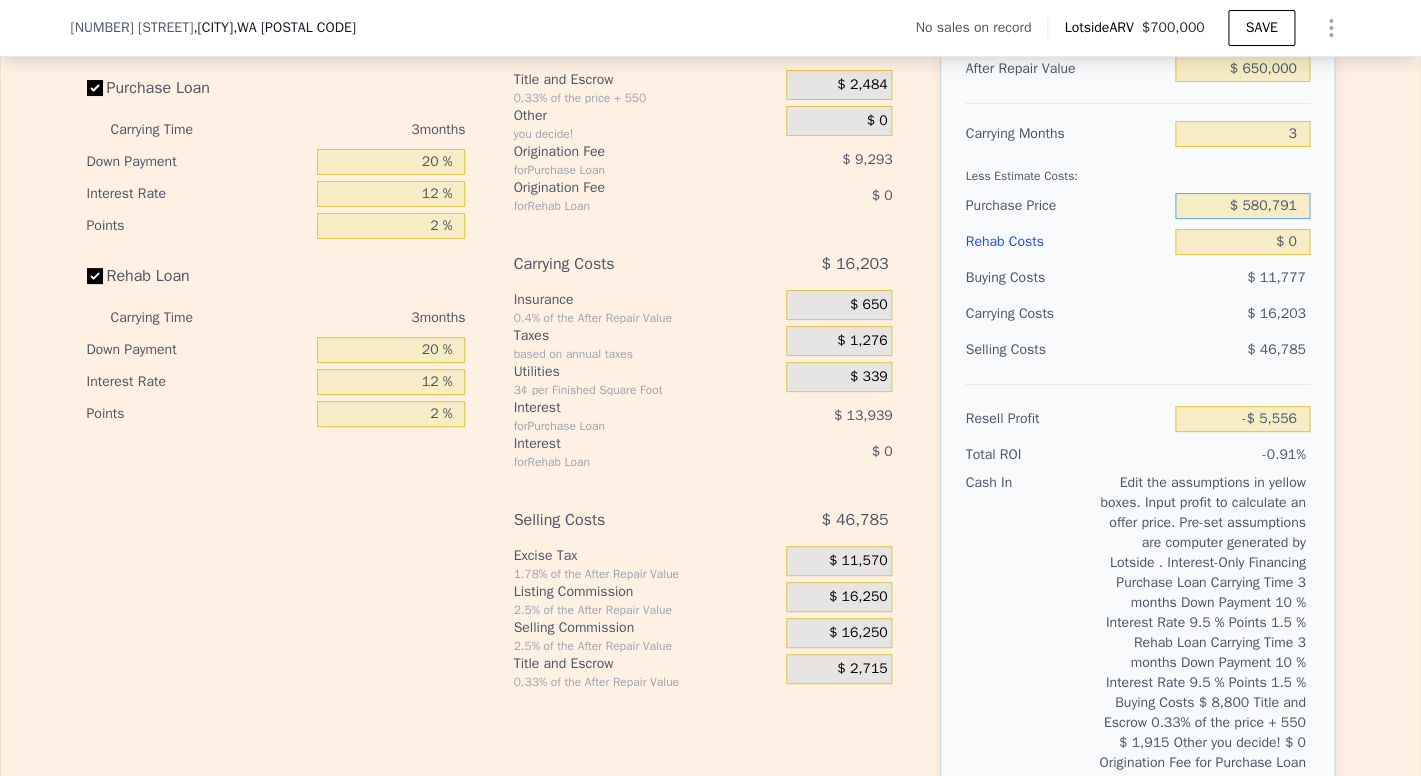 drag, startPoint x: 1236, startPoint y: 235, endPoint x: 1342, endPoint y: 238, distance: 106.04244 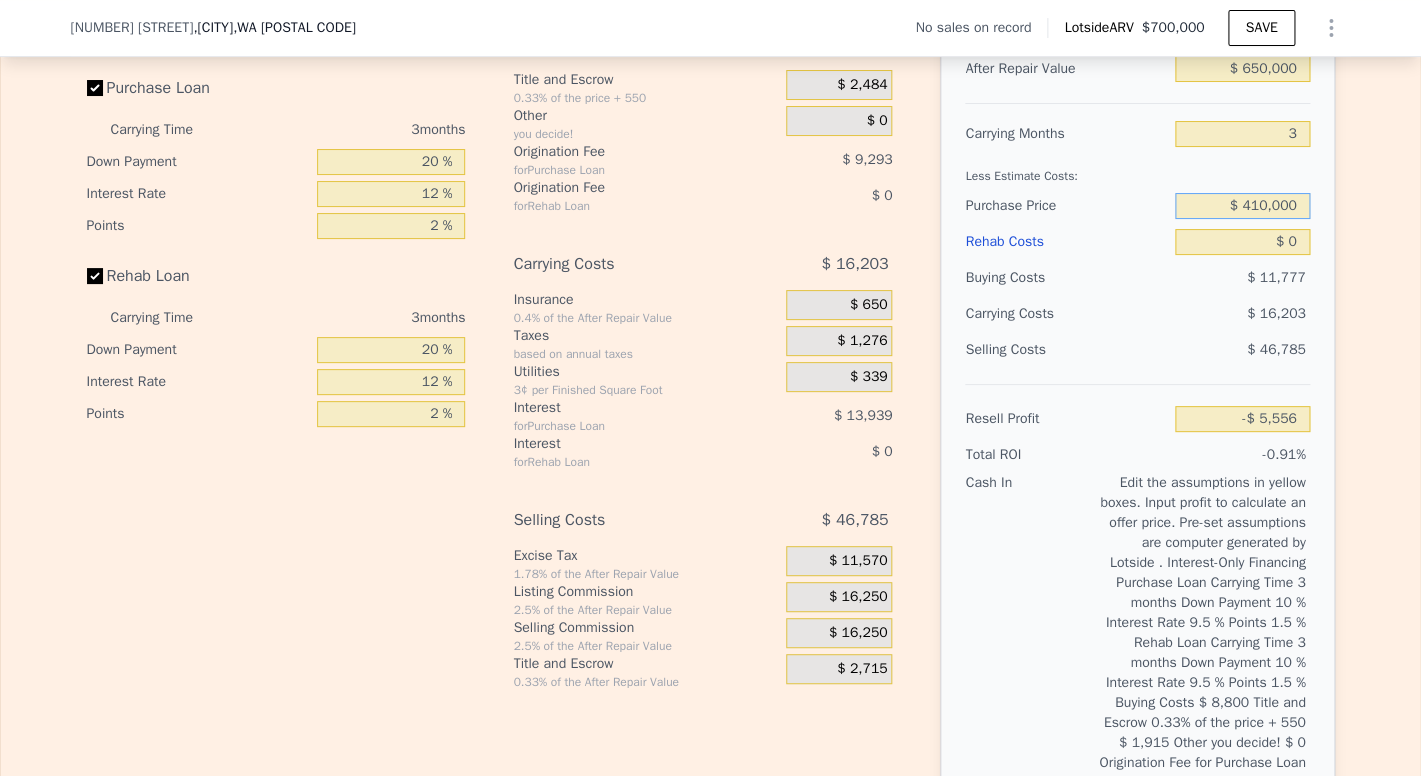 type on "$ 410,000" 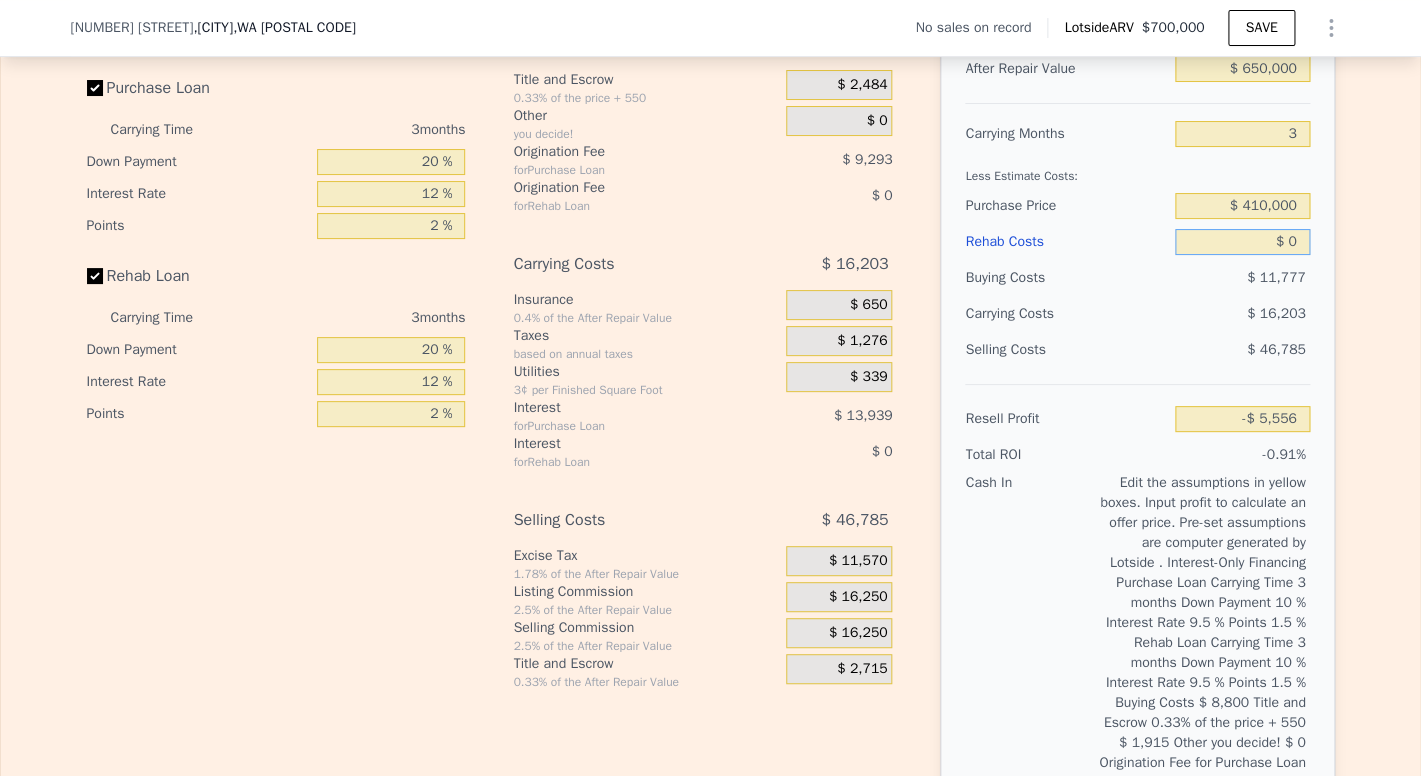 click on "$ 0" at bounding box center [1242, 242] 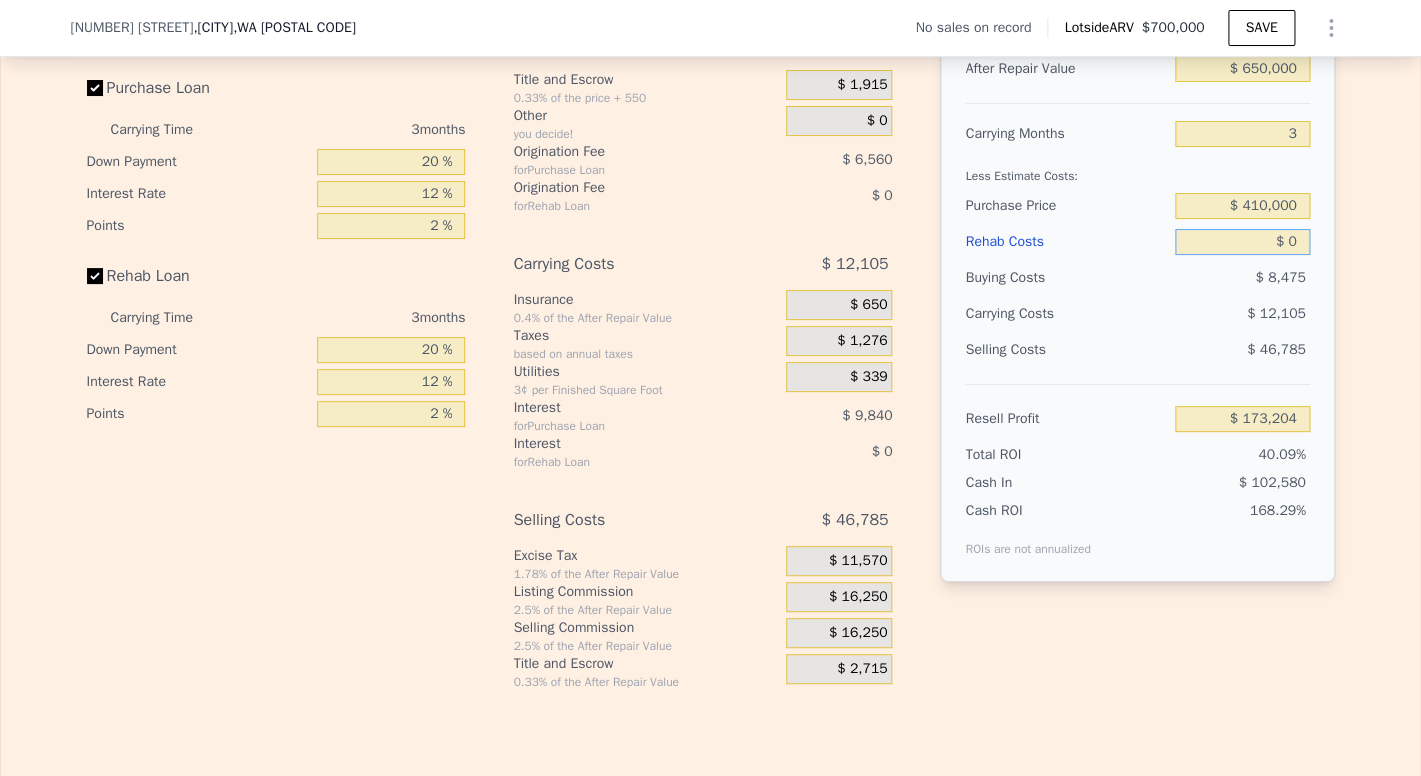 type on "$ 172,635" 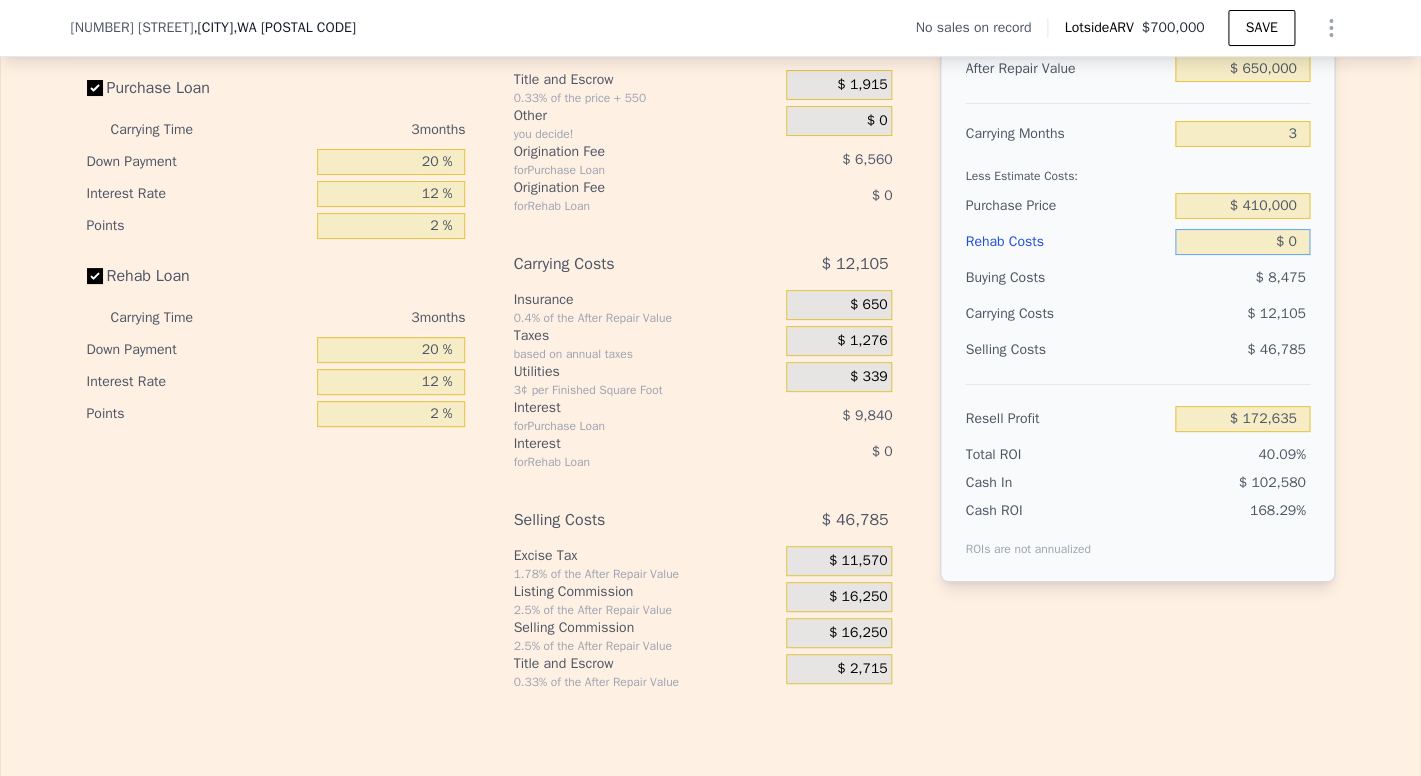 click on "$ 0" at bounding box center [1242, 242] 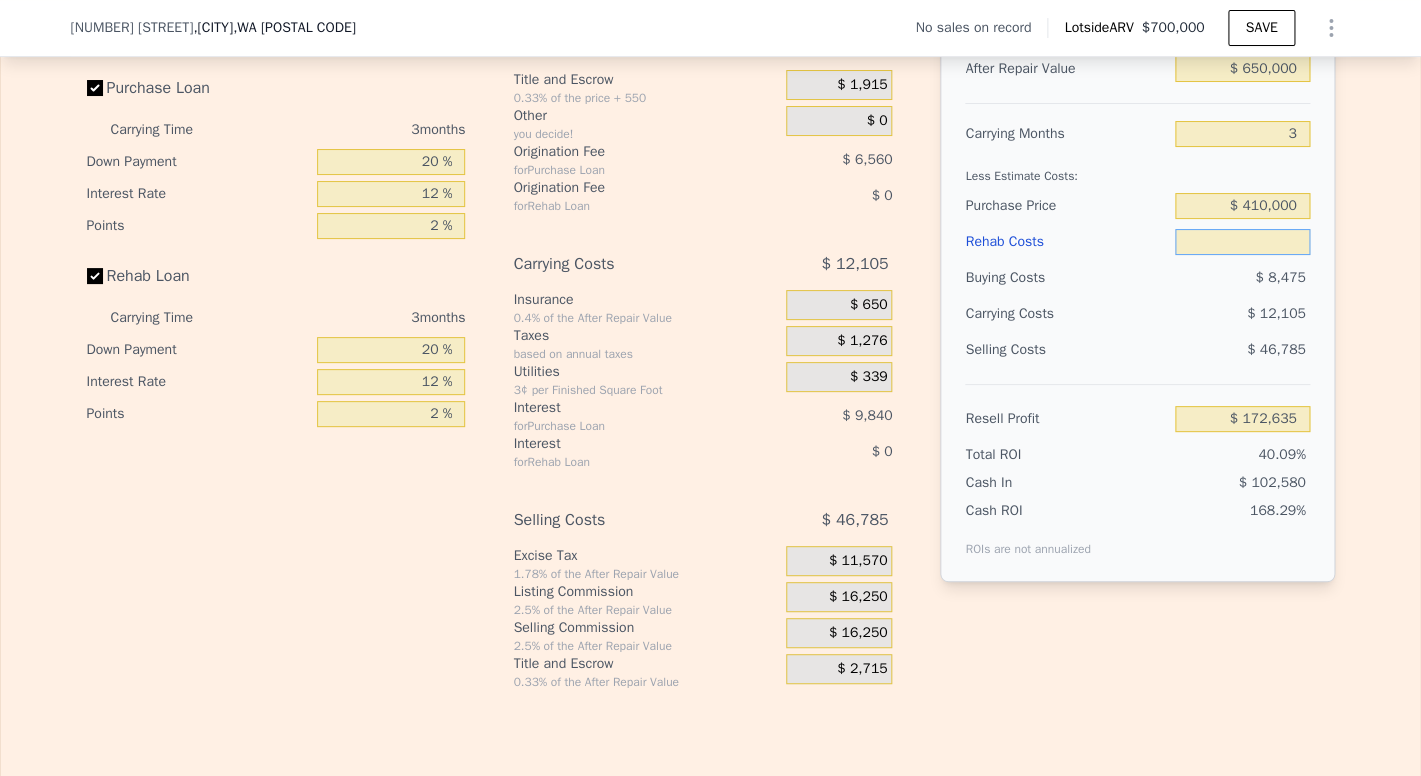 type on "$ 1" 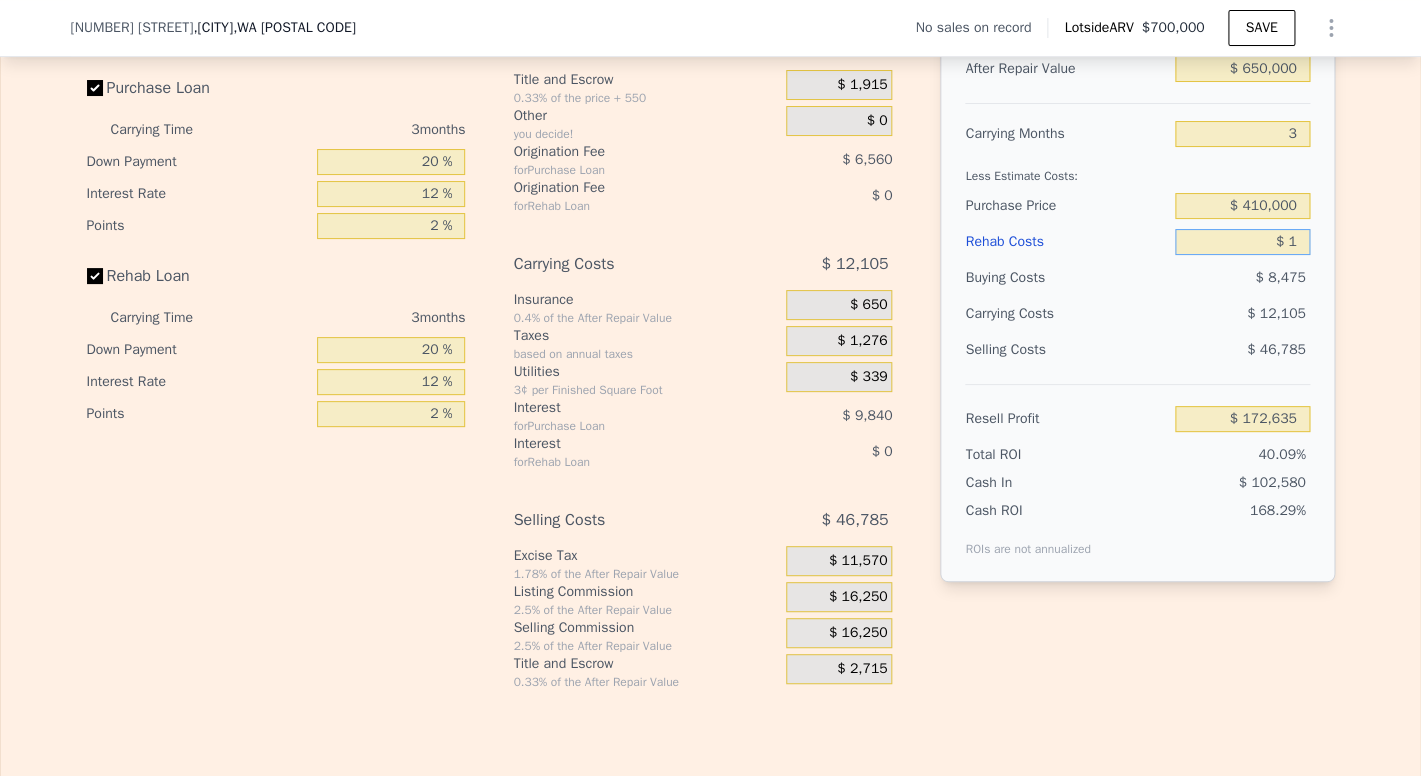 type on "$ 172,634" 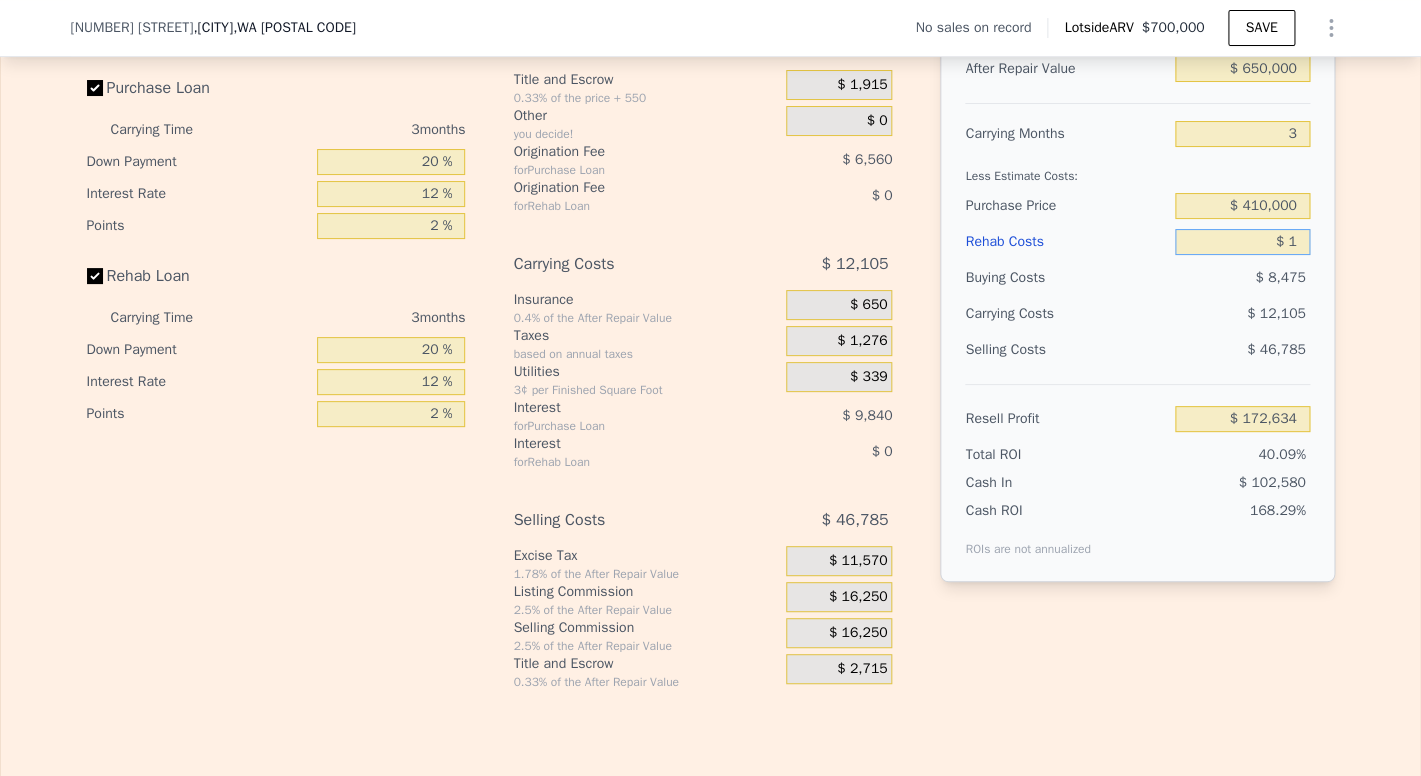 type on "$ 10" 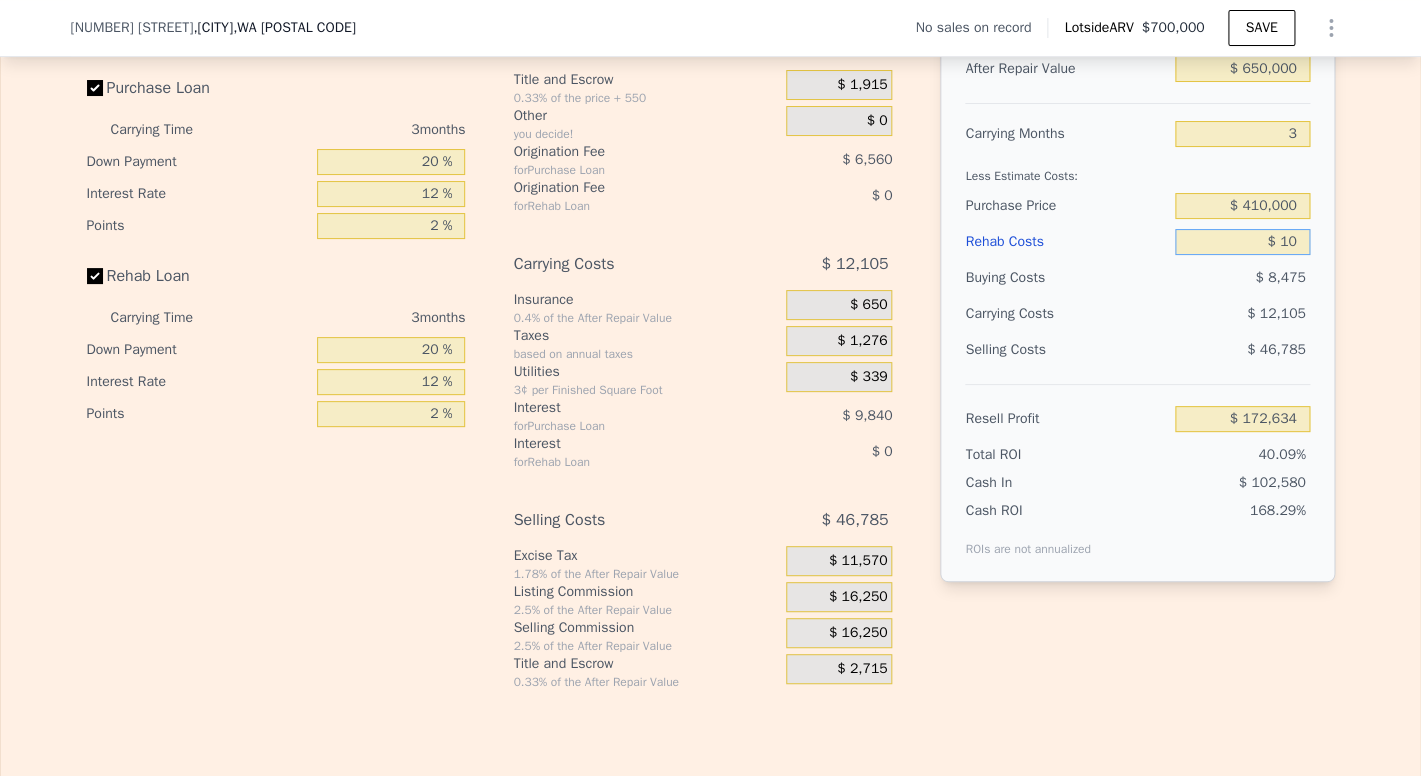 type on "$ 172,625" 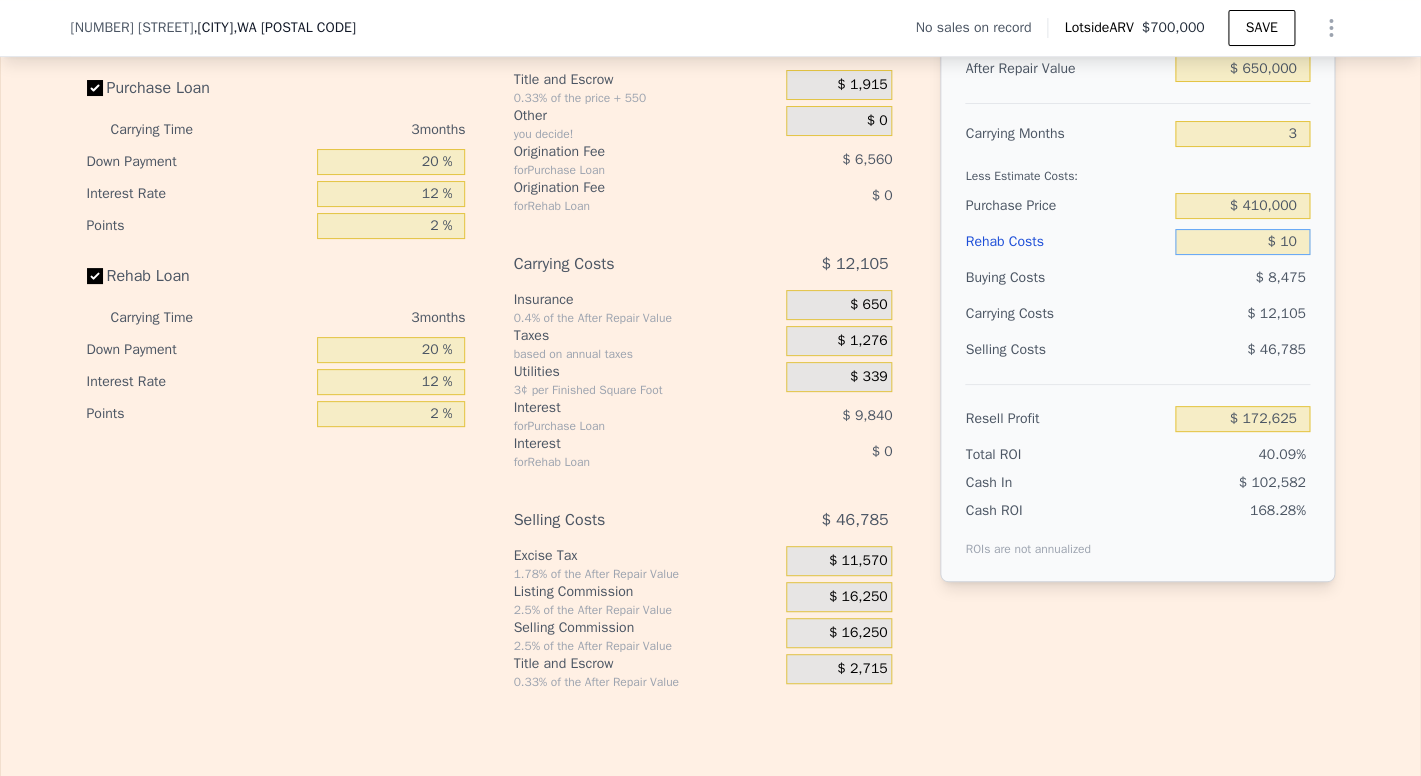 type on "$ 100" 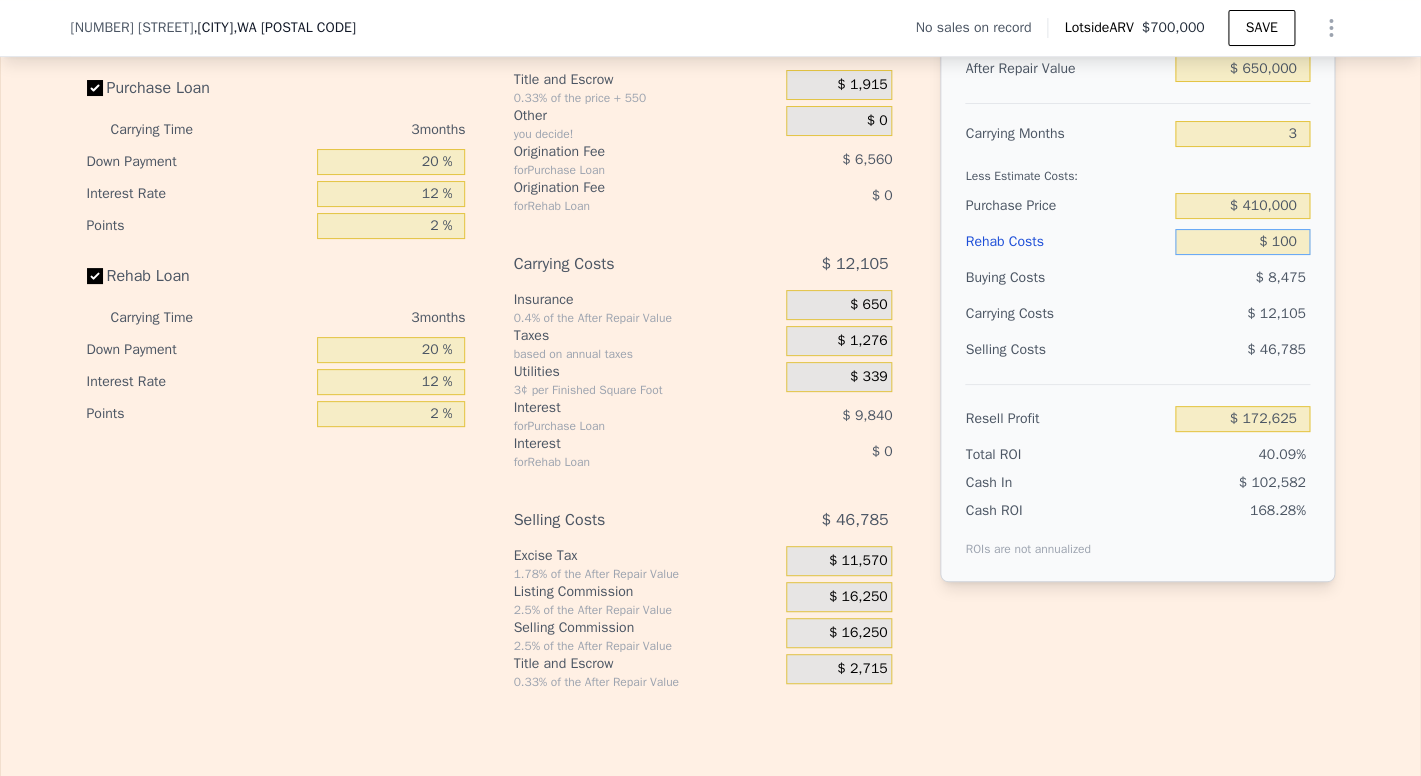 type on "$ 172,530" 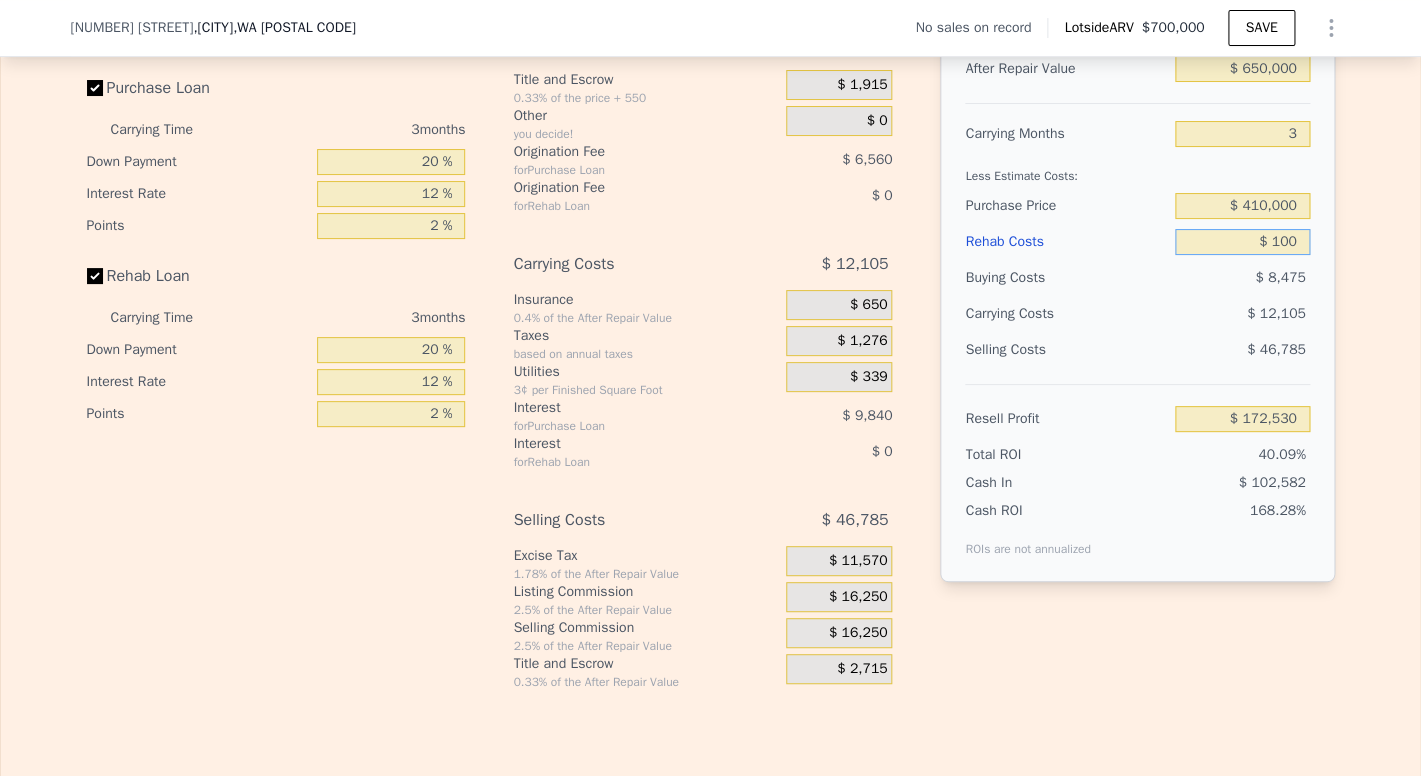 type on "$ 1,000" 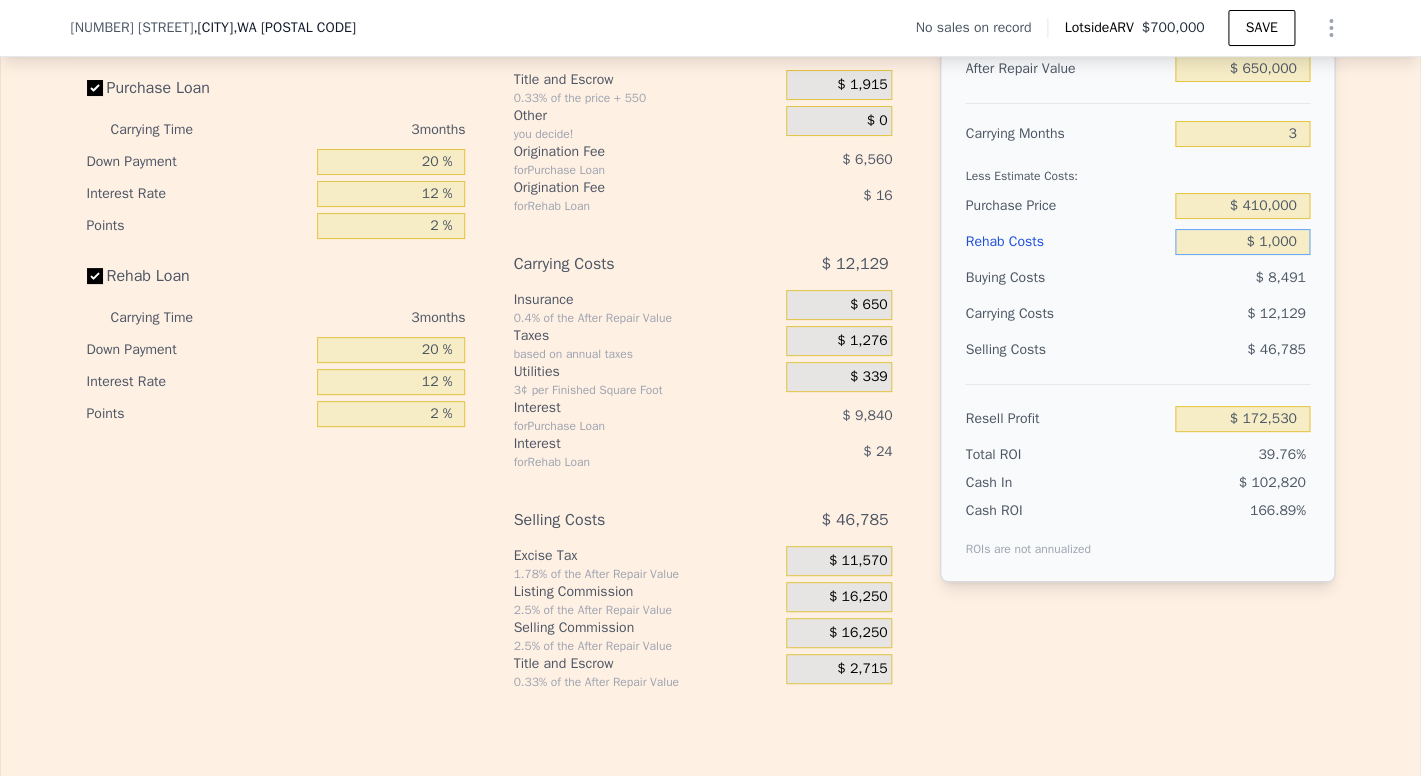 type on "$ 171,595" 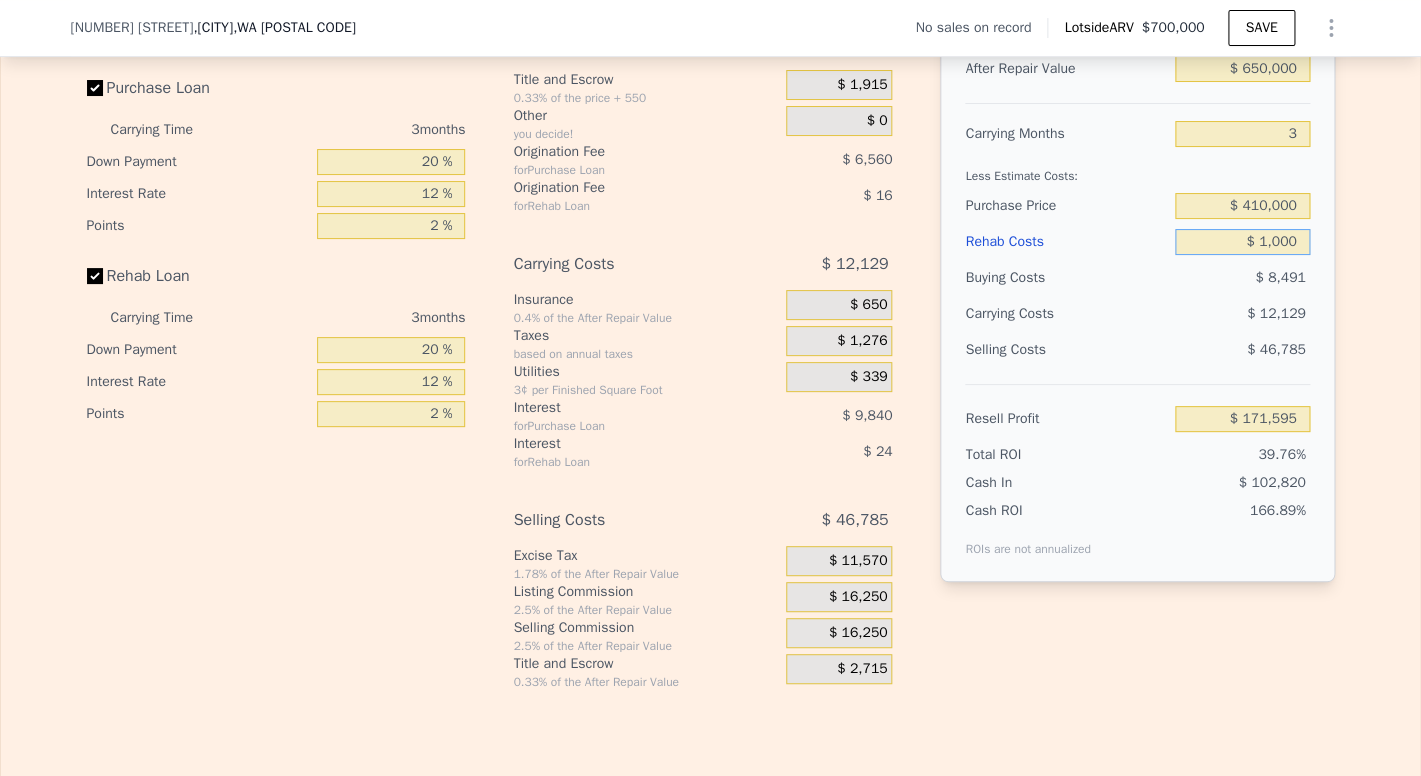 type on "$ 10,000" 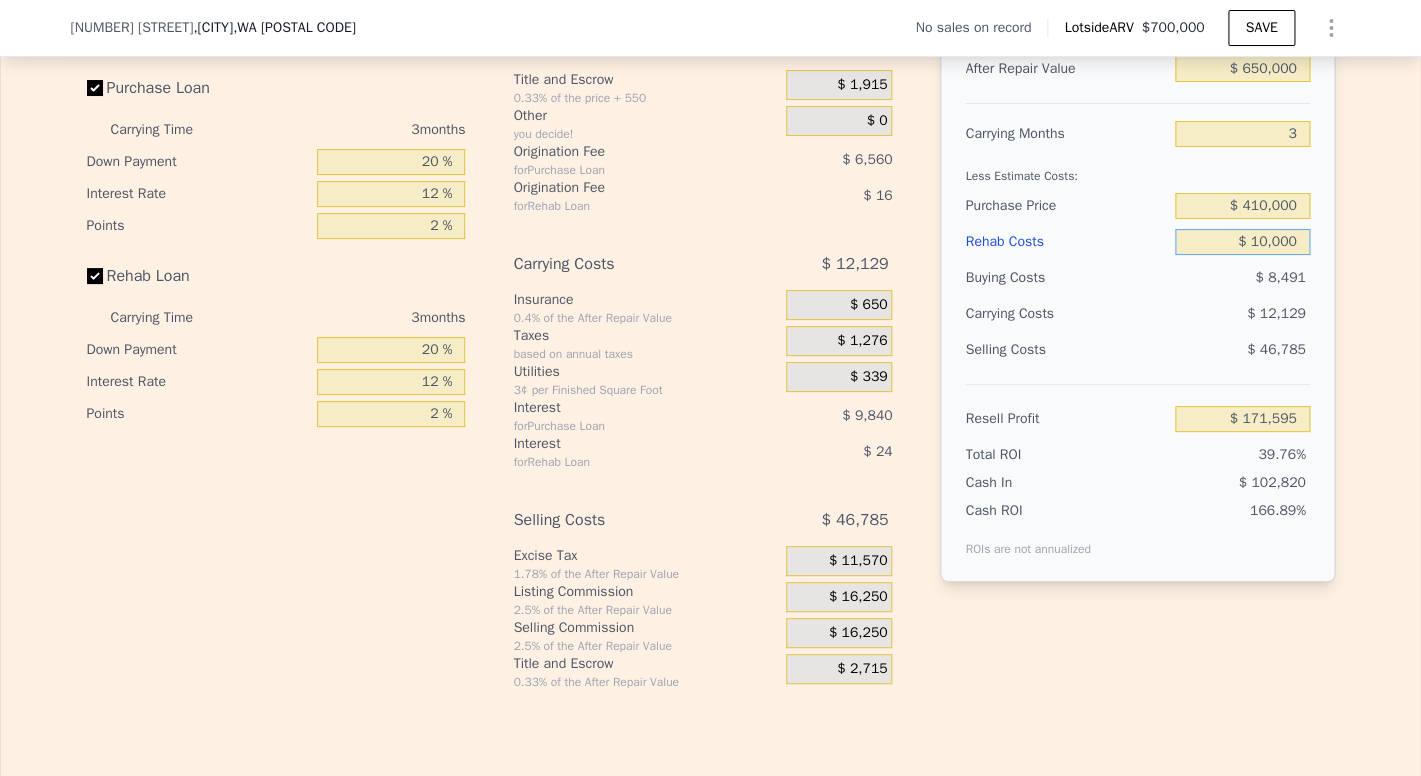 type on "$ 162,235" 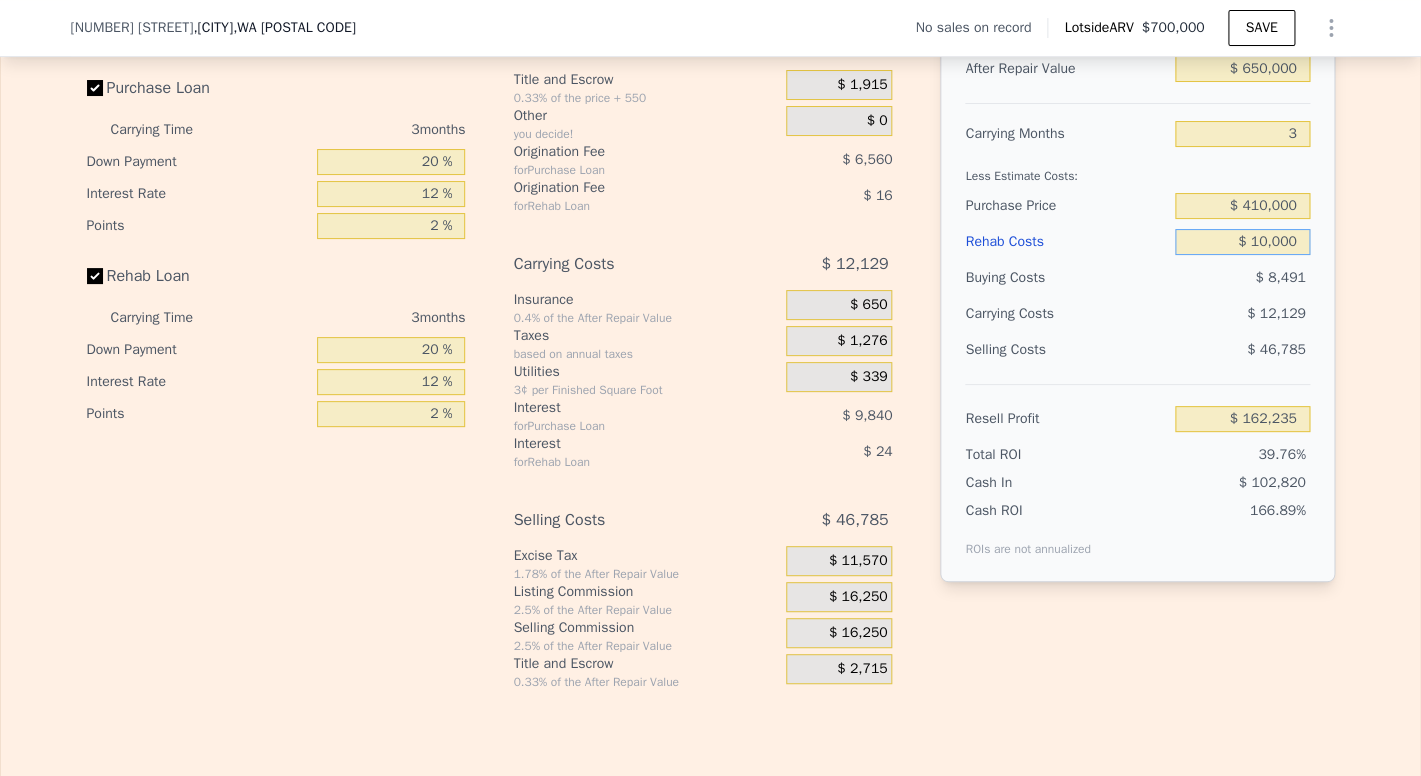 type on "$ 100,000" 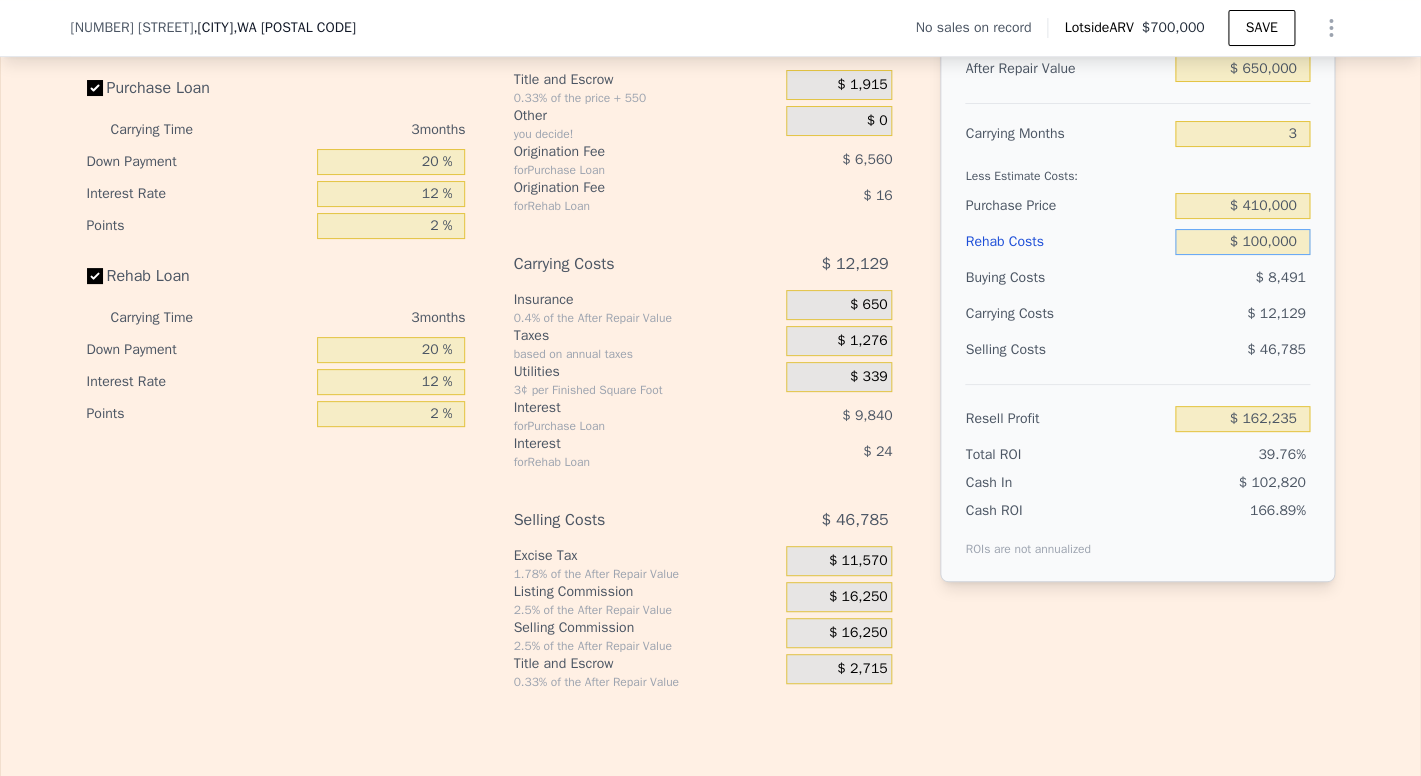 type on "$ 68,635" 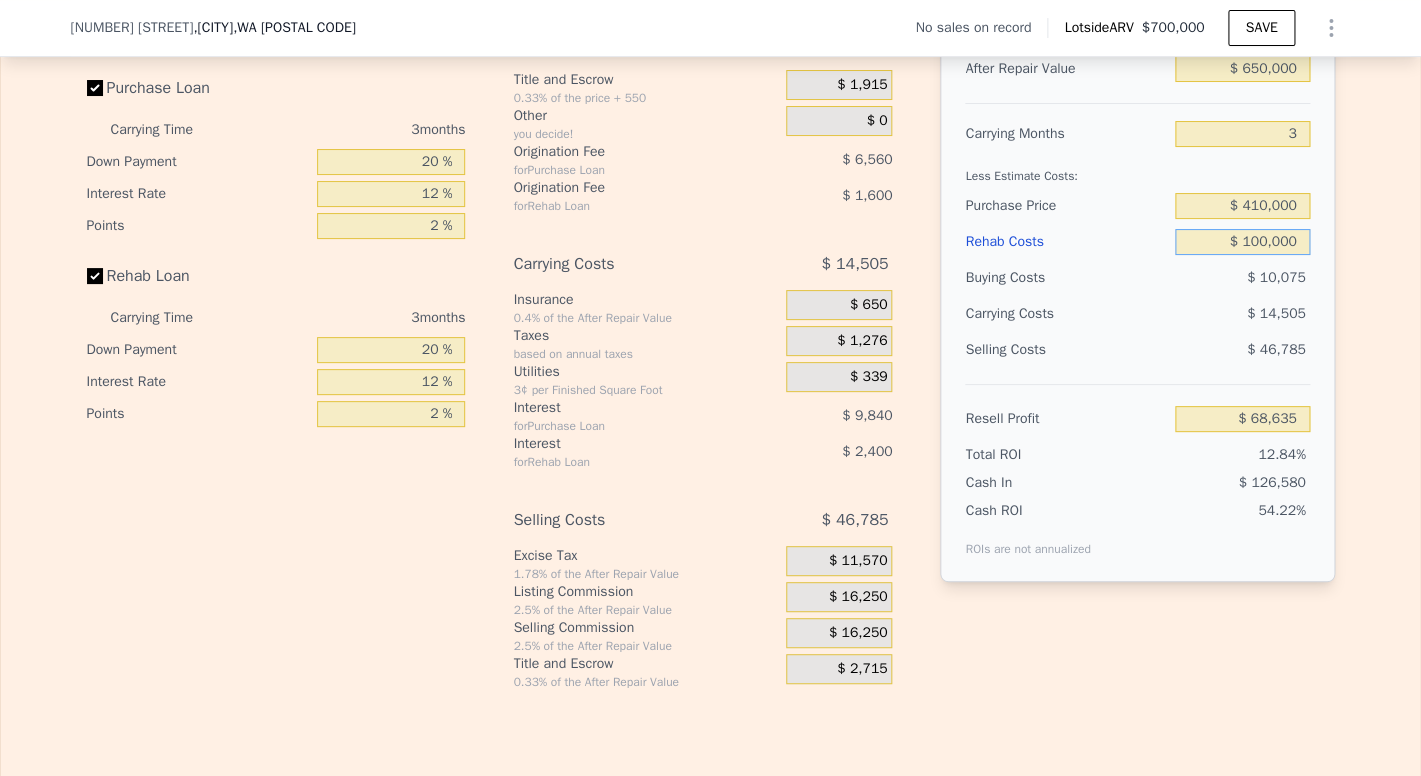 type on "$ 100,000" 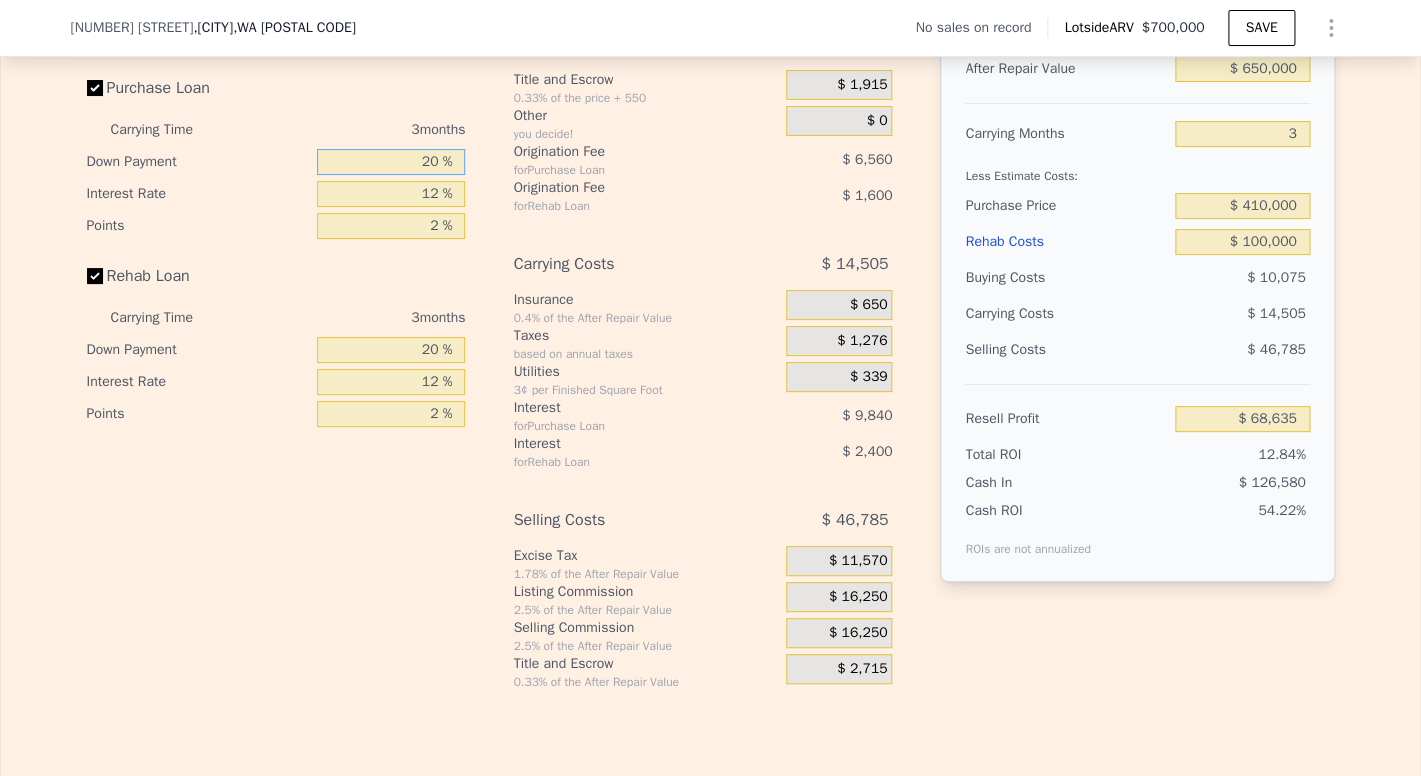 click on "20 %" at bounding box center [391, 162] 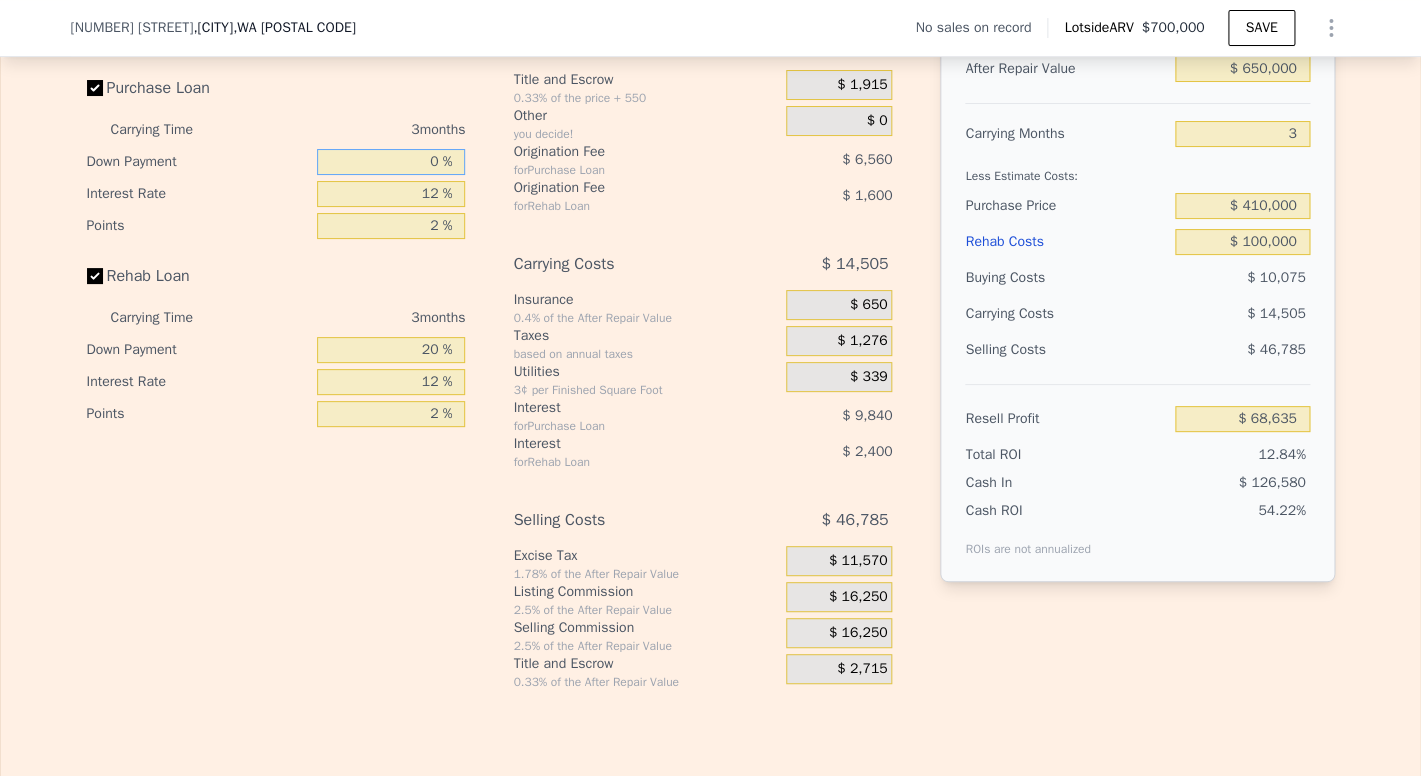 type on "$ 64,535" 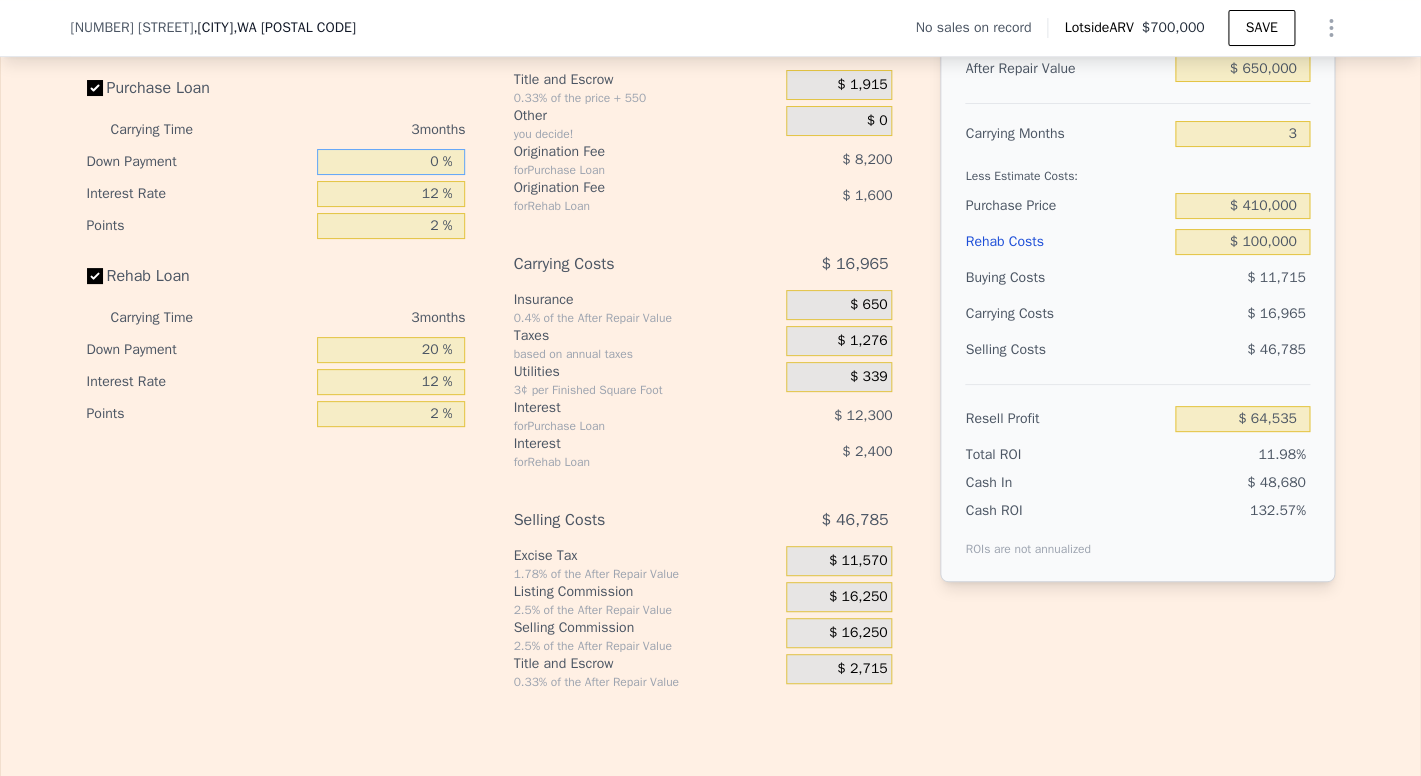 type on "10 %" 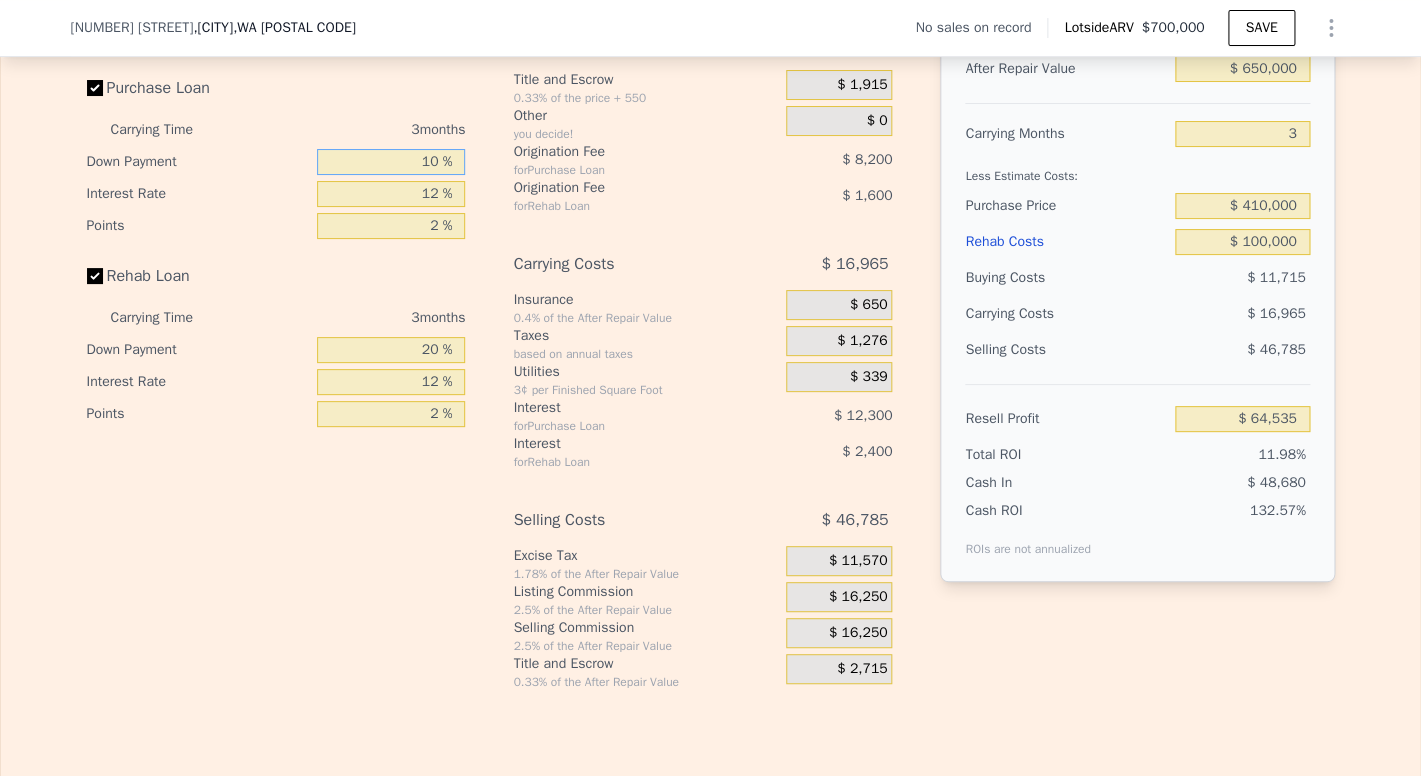 type on "$ 66,585" 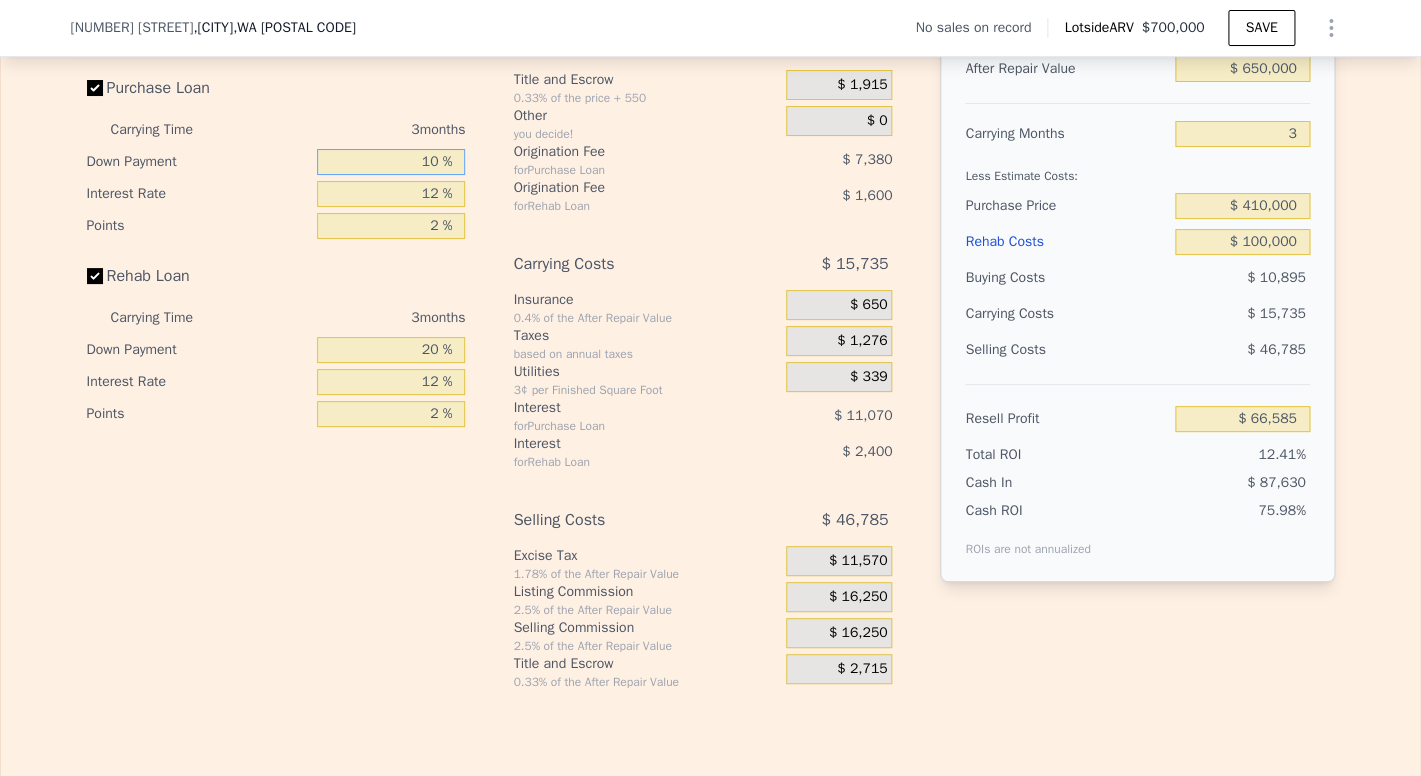 type on "10 %" 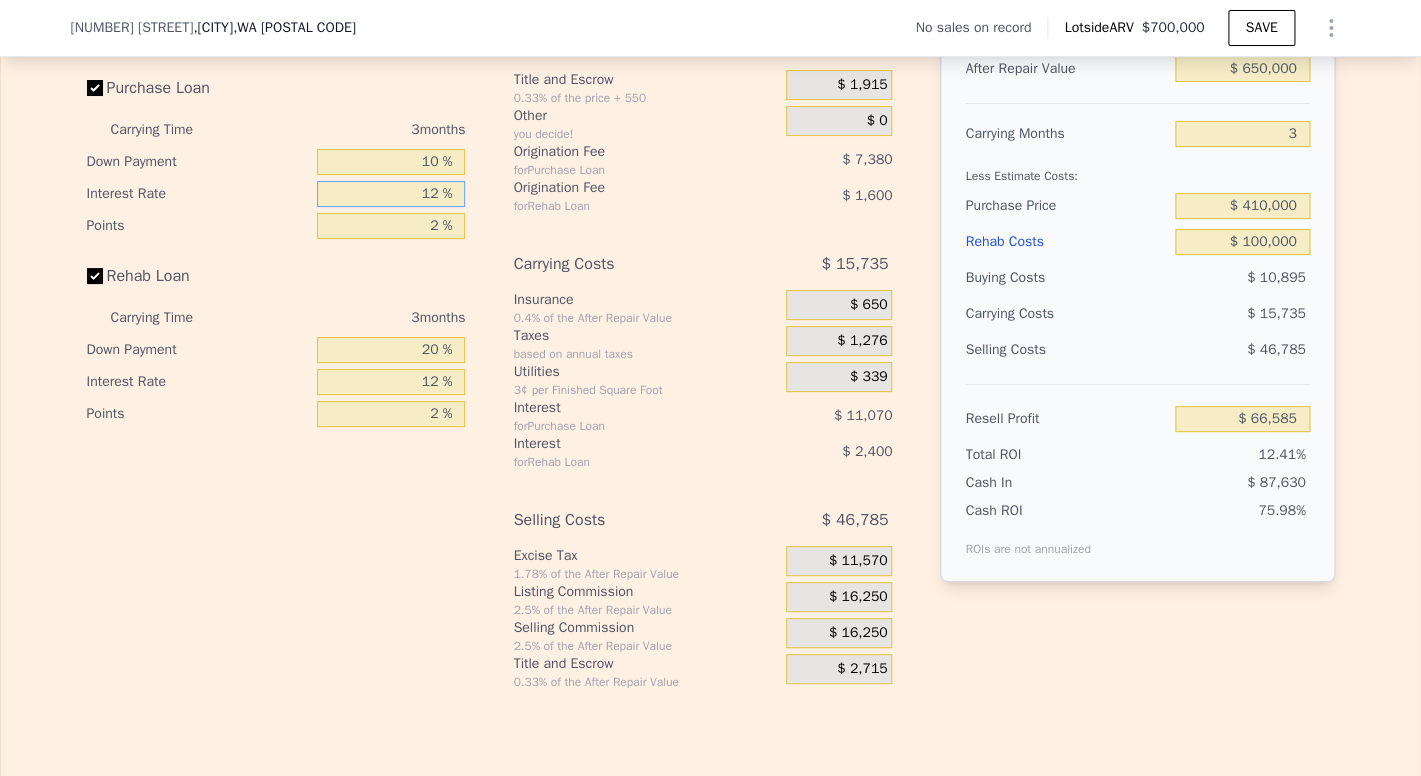 click on "12 %" at bounding box center (391, 194) 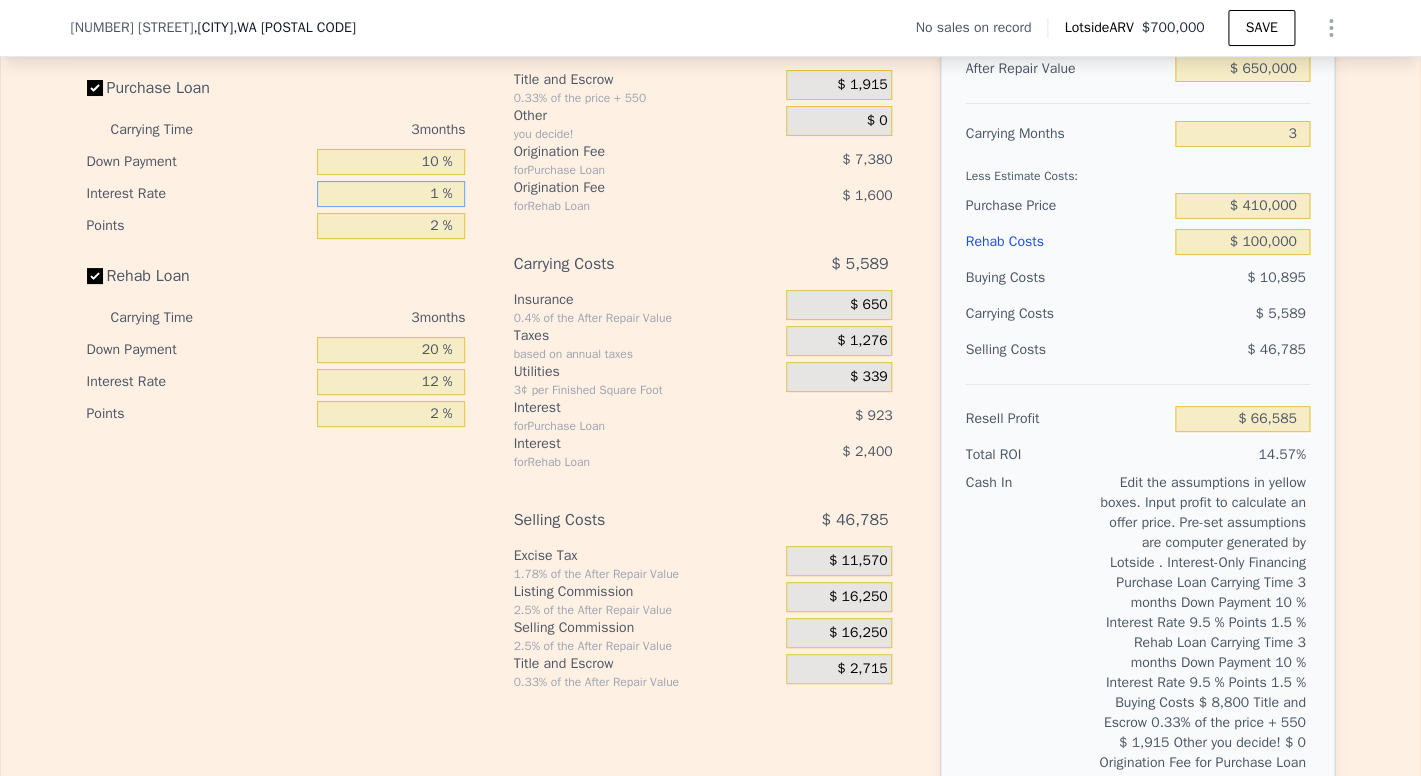 type on "$ 76,731" 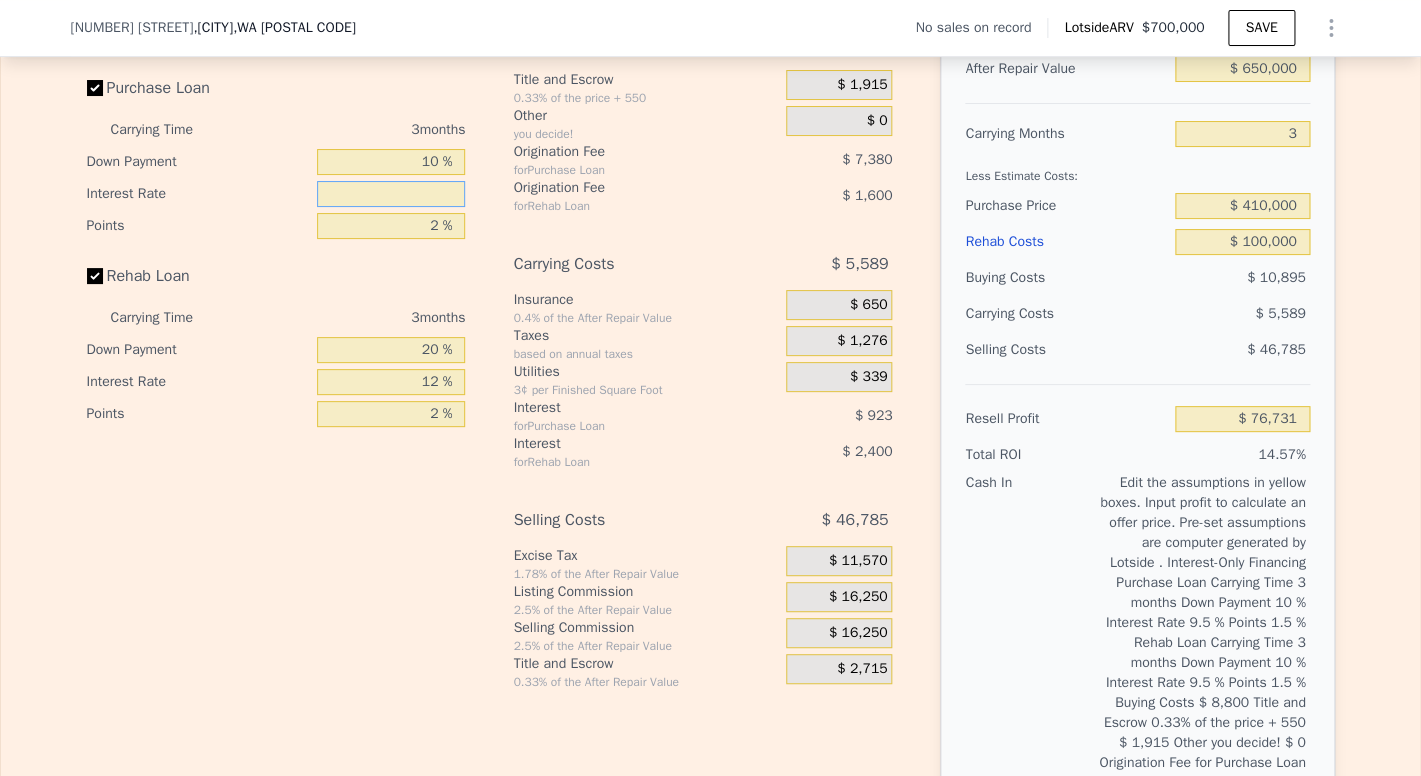 type on "9 %" 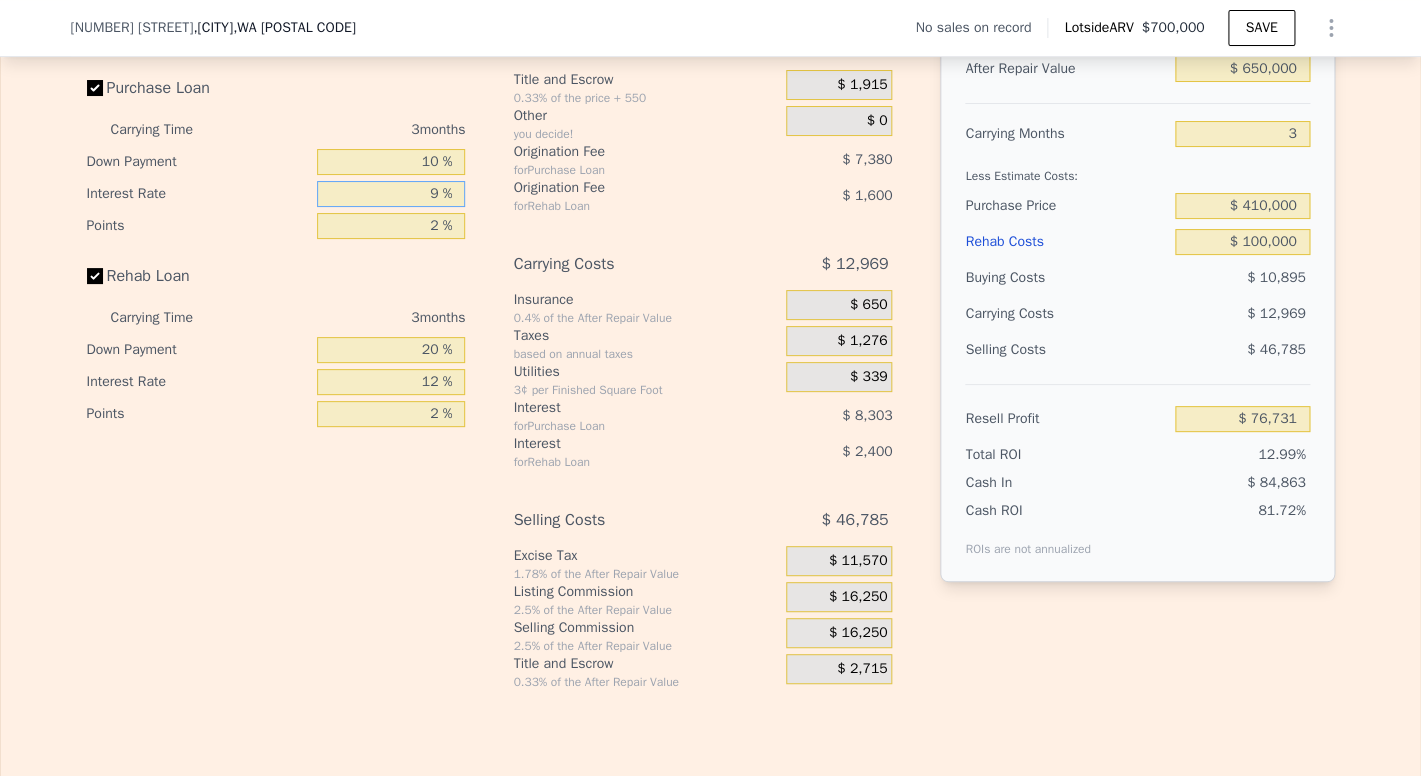 type on "$ 69,351" 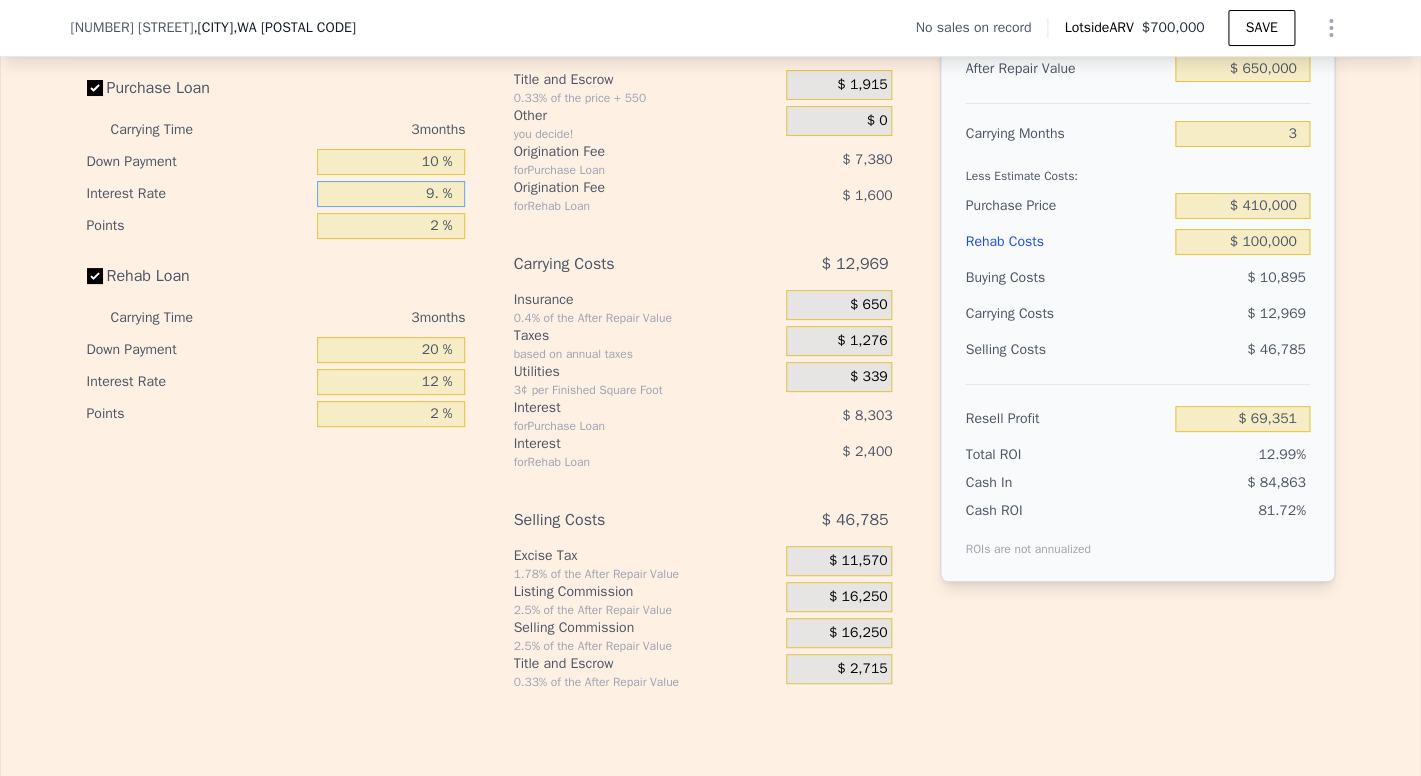 type on "9.5 %" 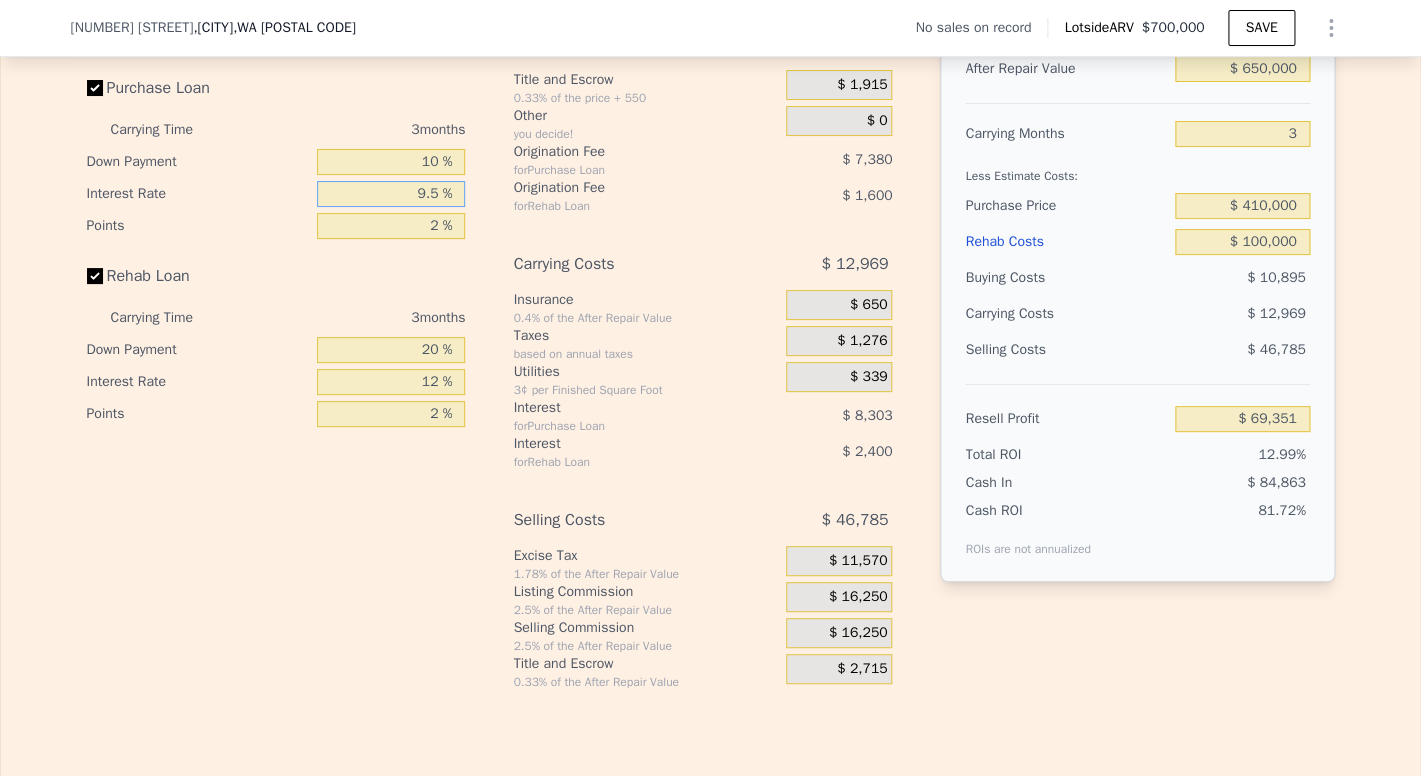 type on "$ 68,892" 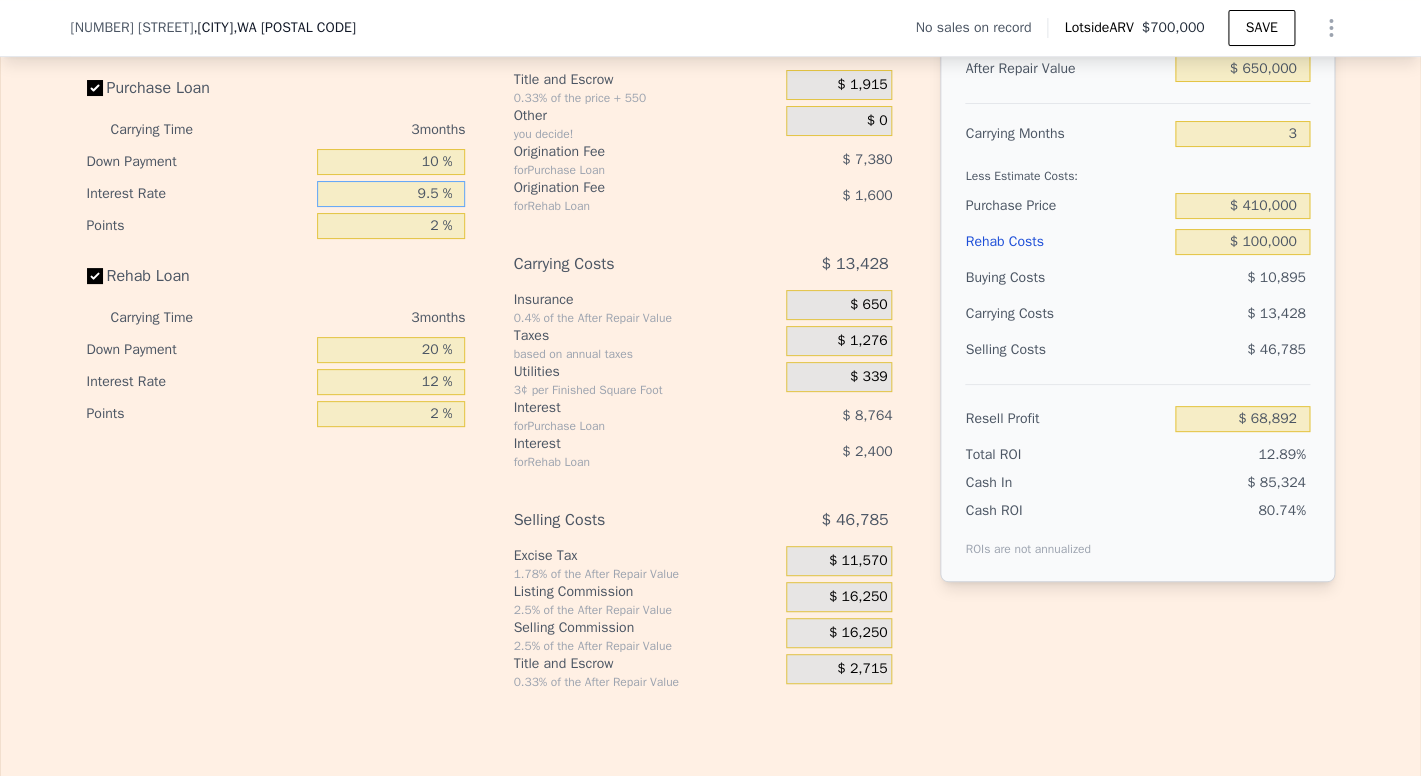 type on "9.5 %" 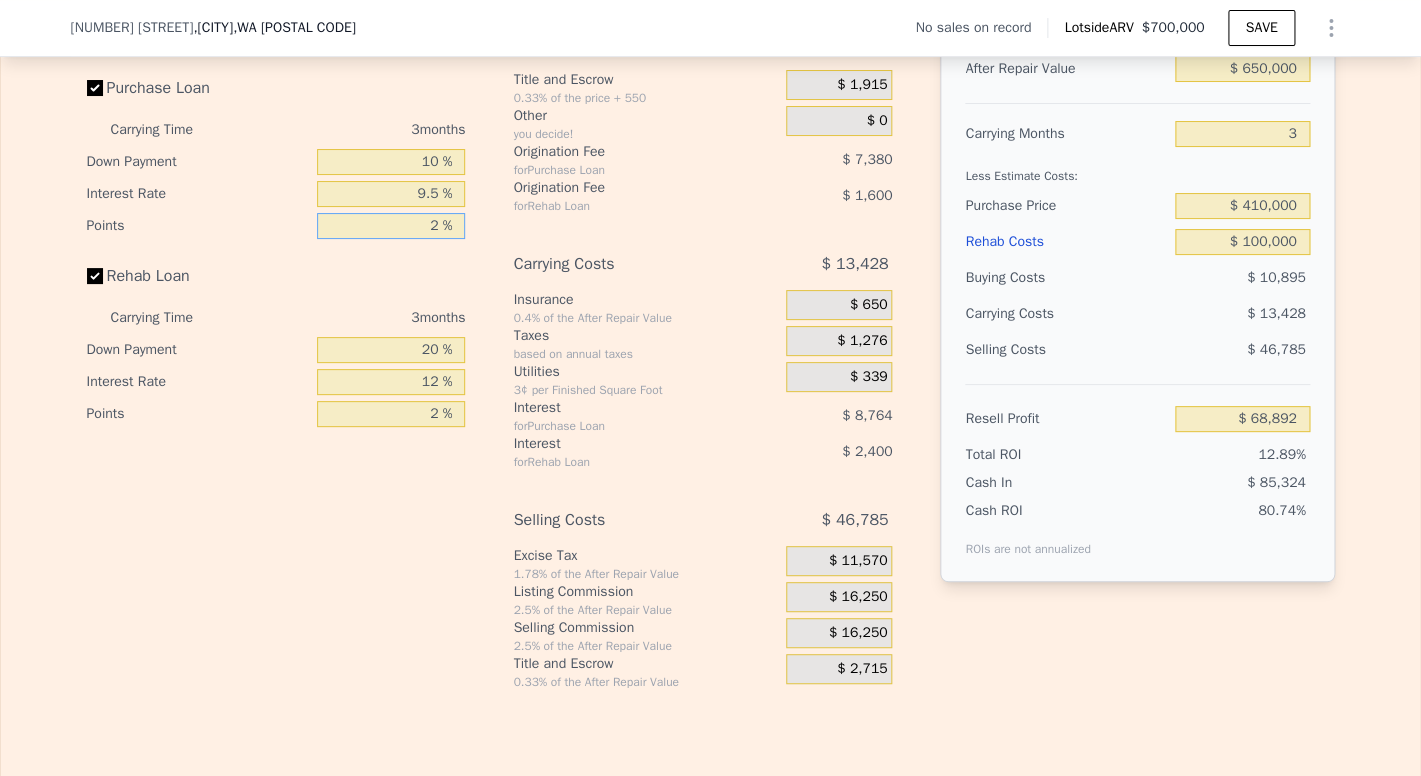 click on "2 %" at bounding box center (391, 226) 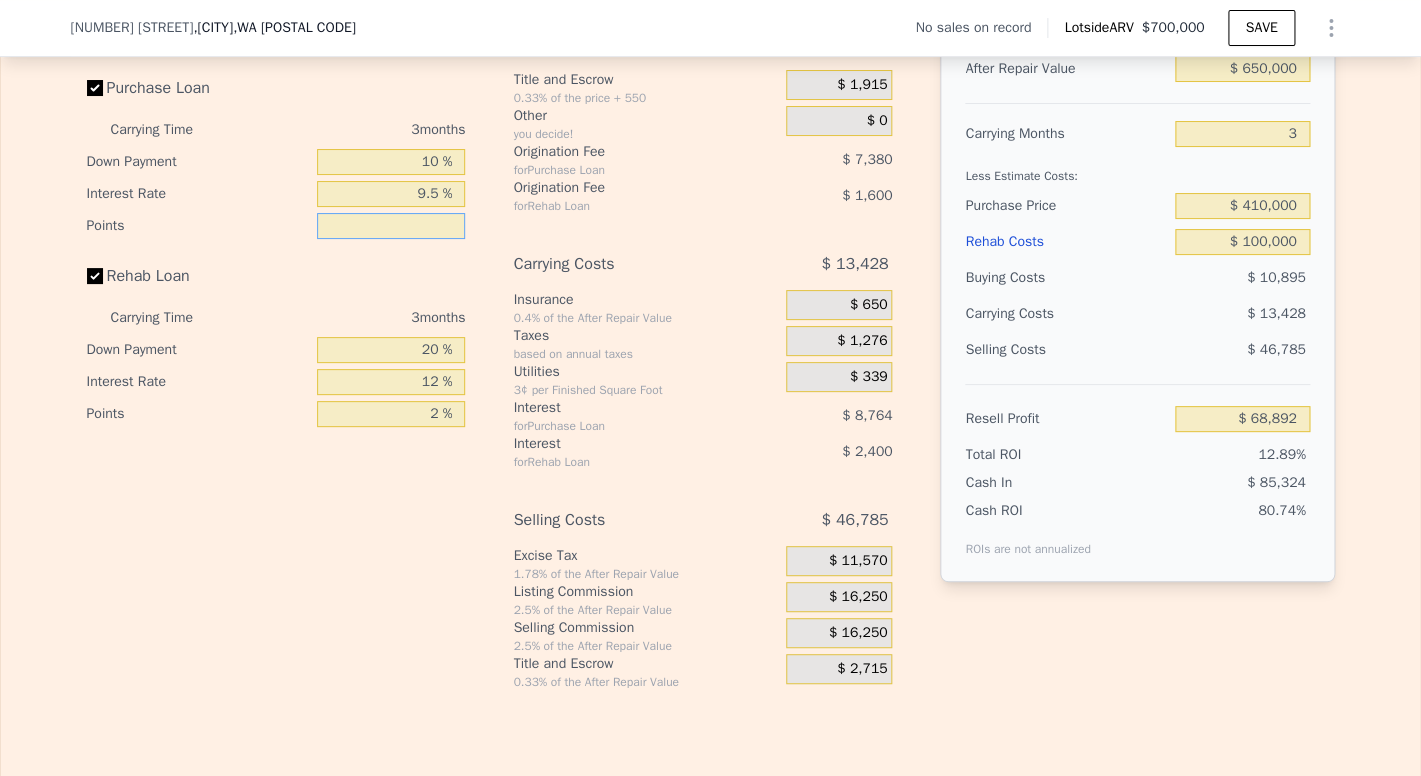 type on "1 %" 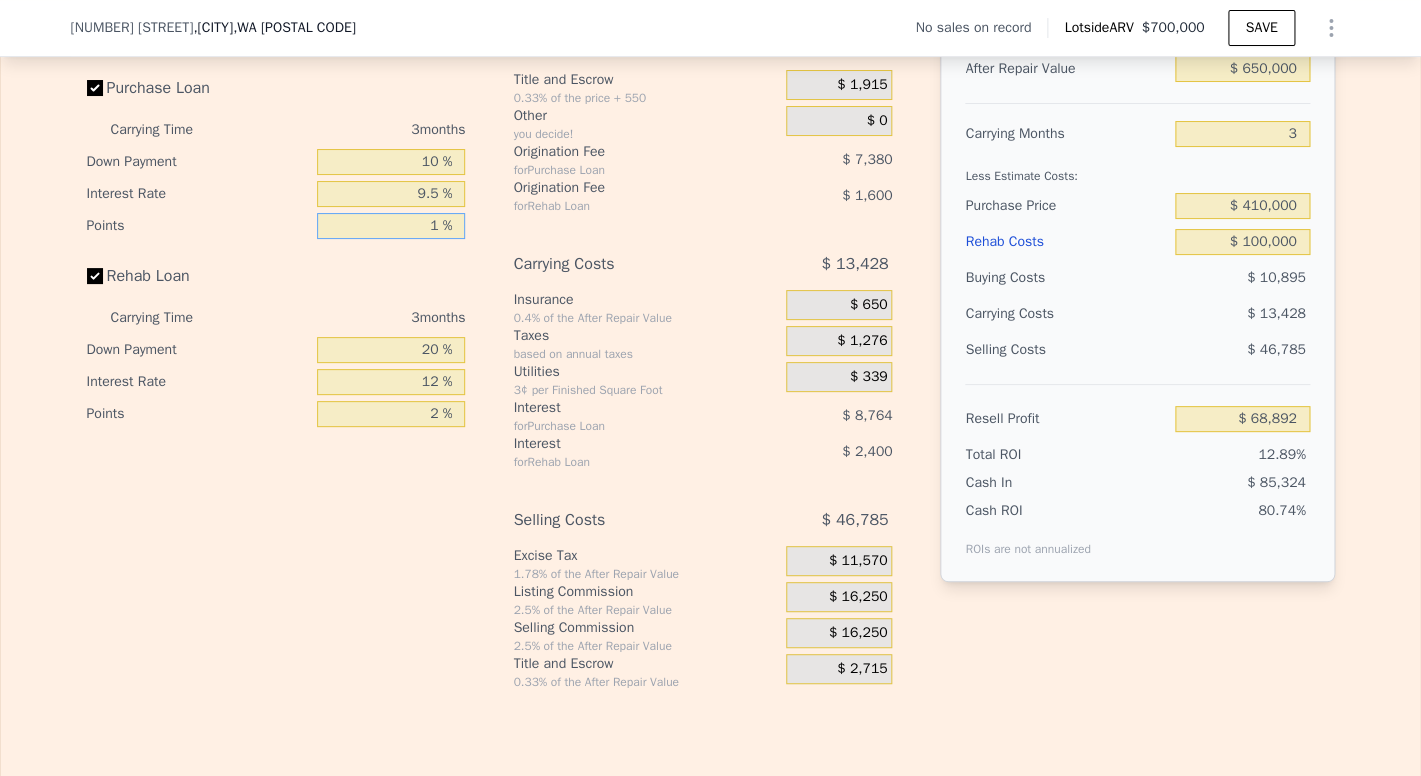 type on "$ 72,582" 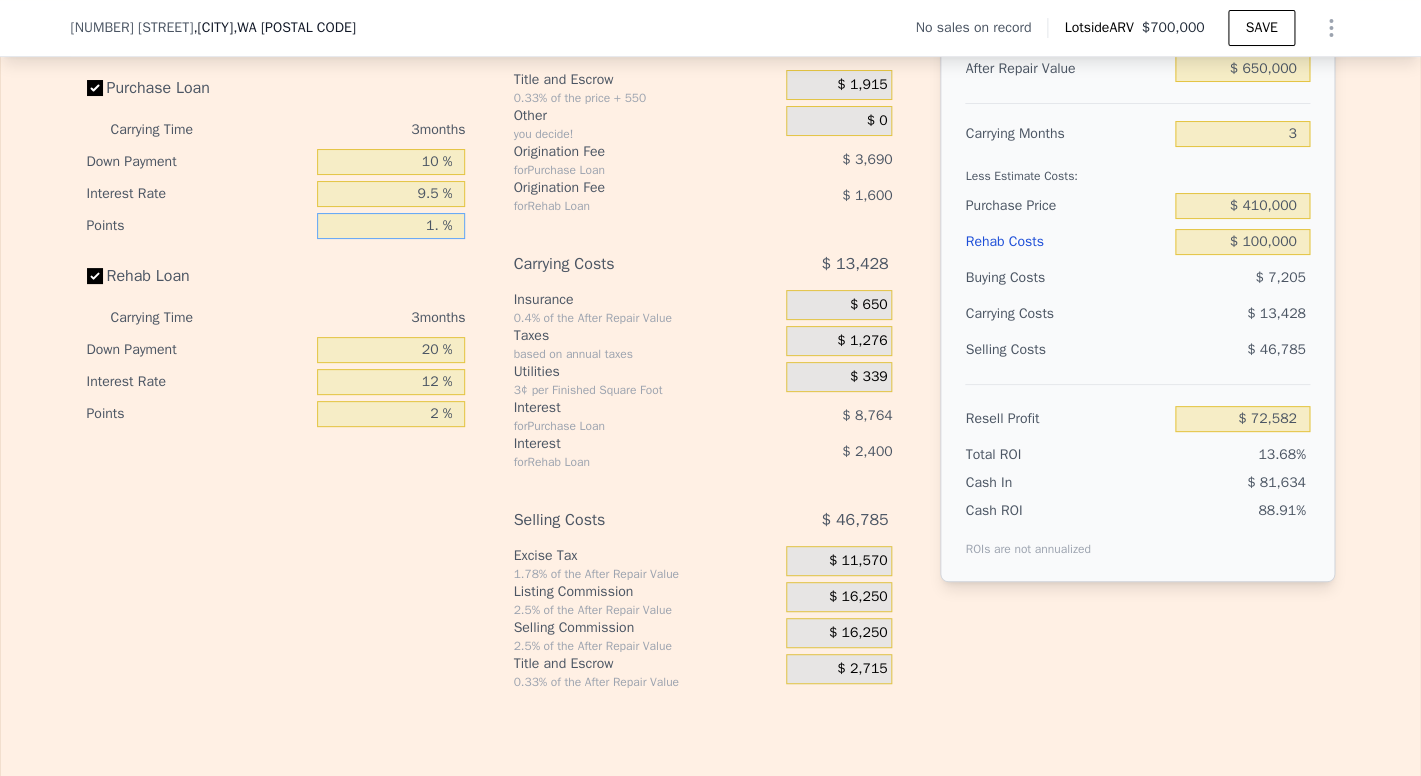 type on "1.4 %" 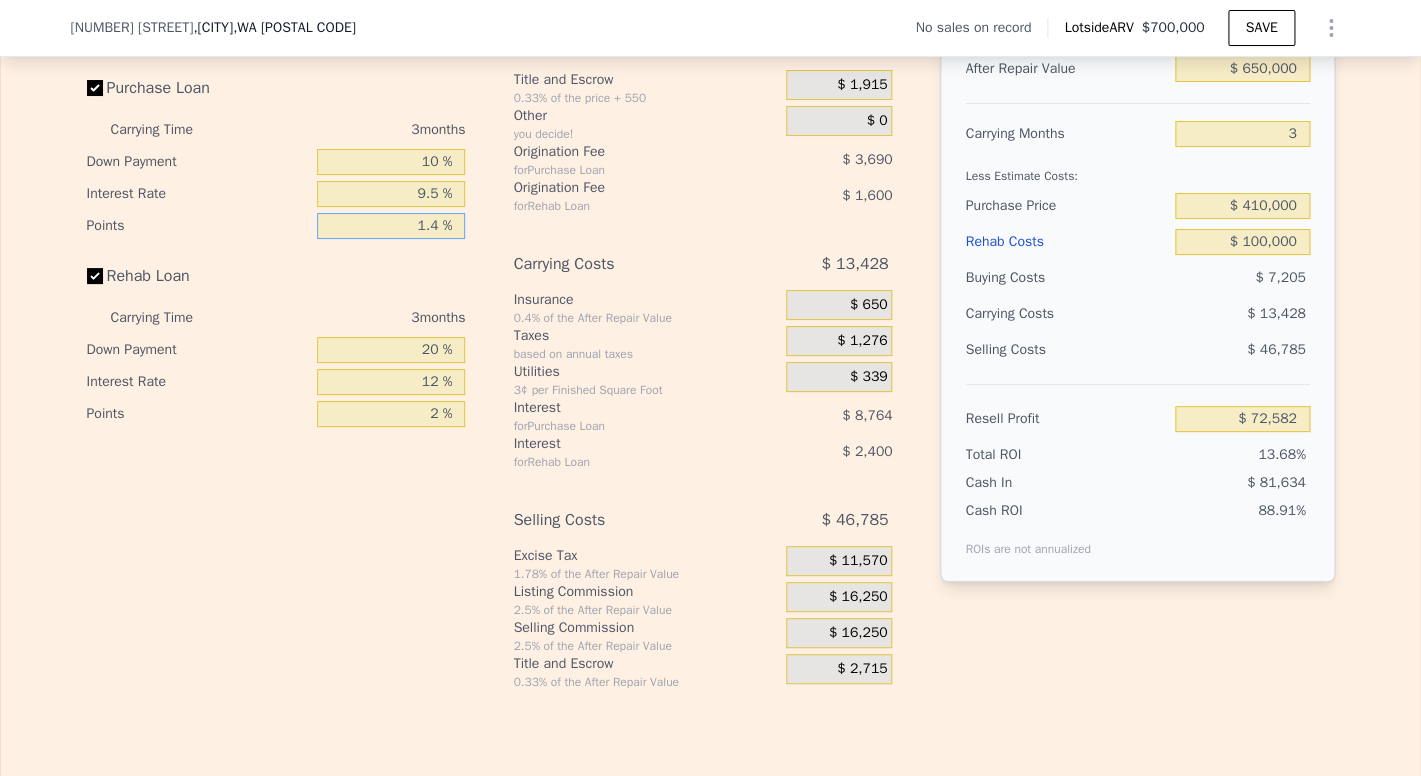 type on "$ 71,106" 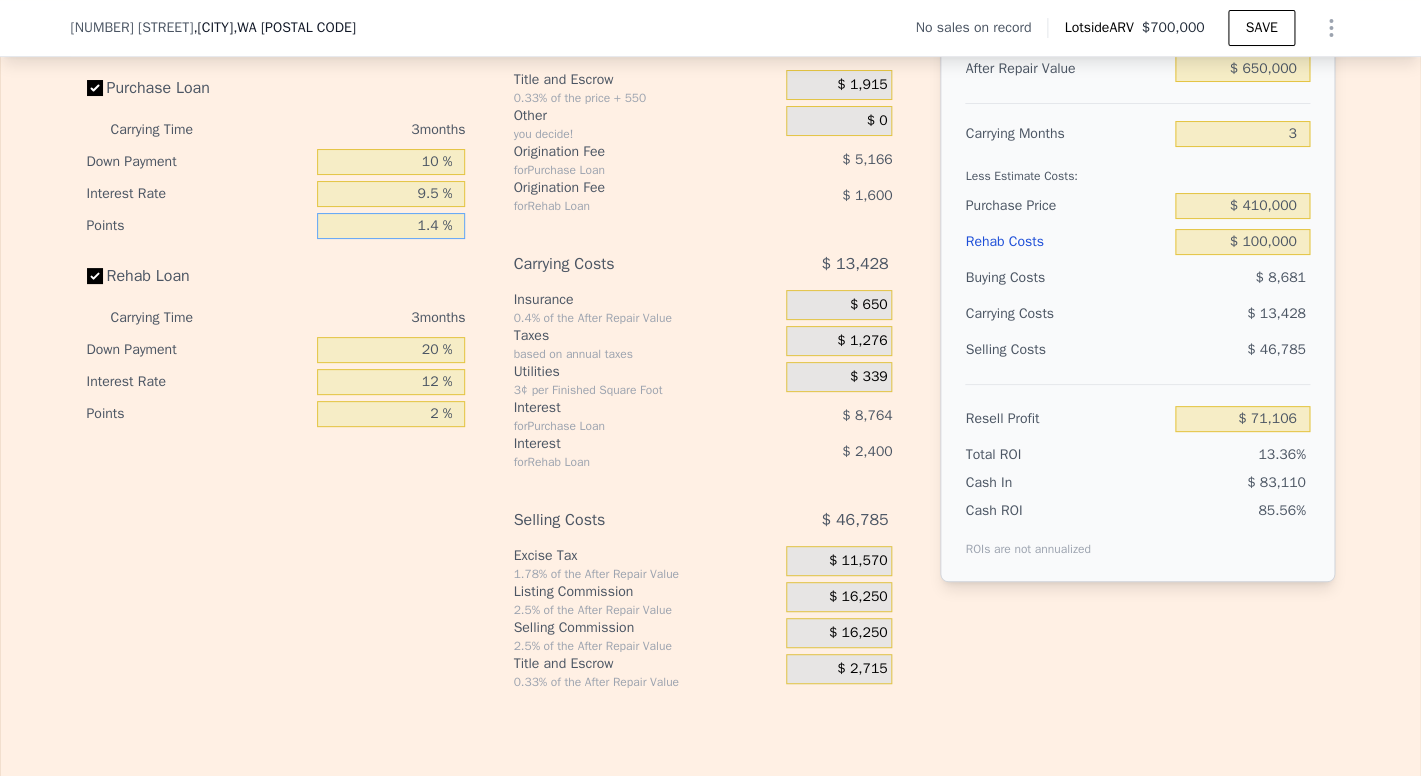 type on "1. %" 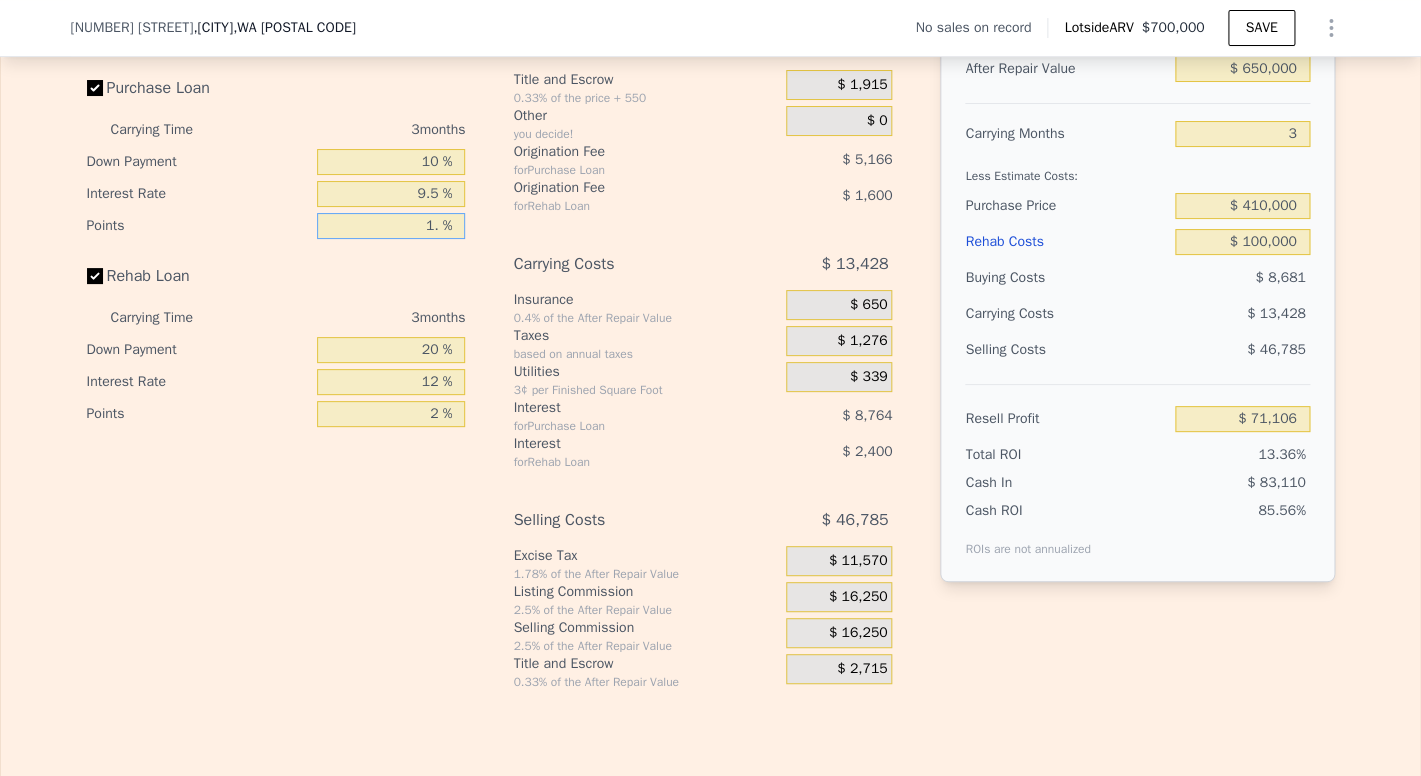 type on "$ 72,582" 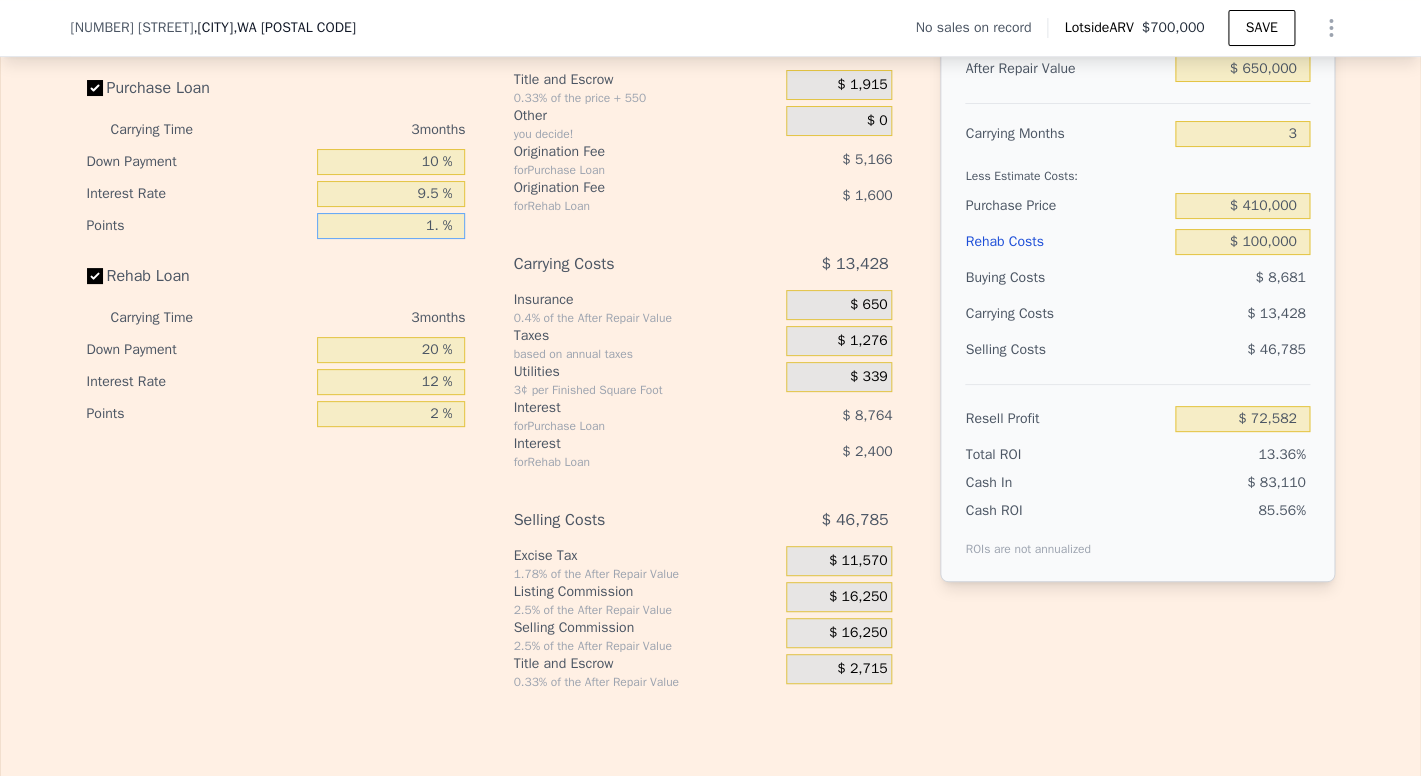 type on "1.5 %" 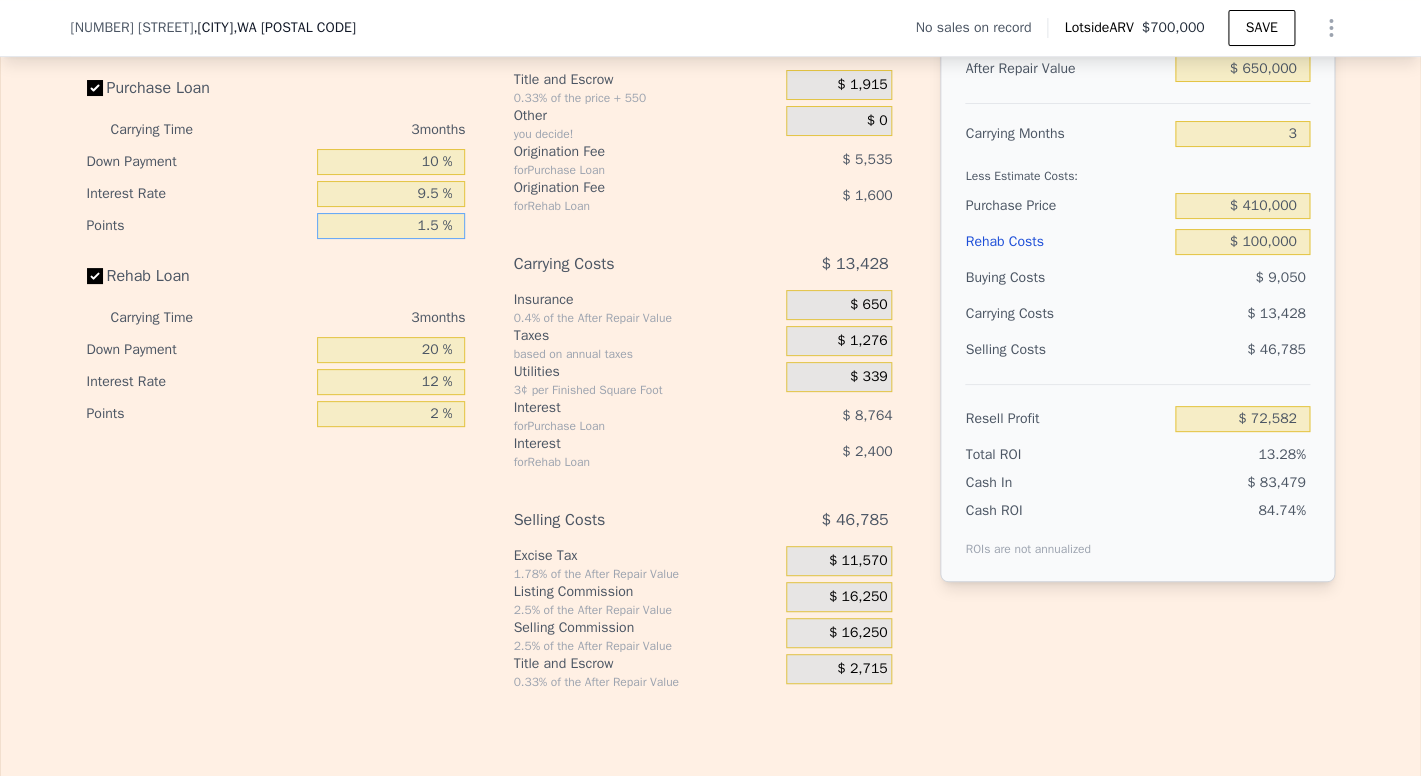 type on "$ 70,737" 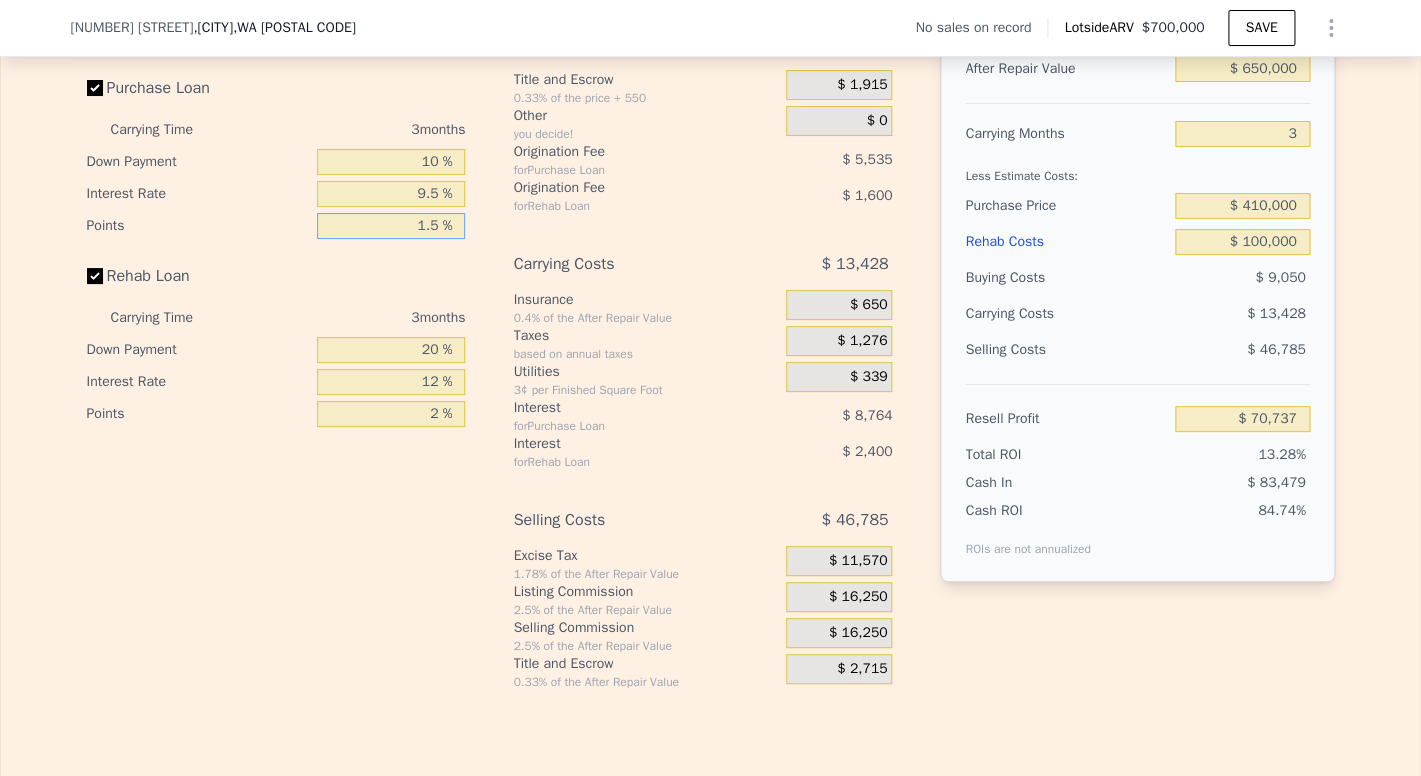 type on "1.5 %" 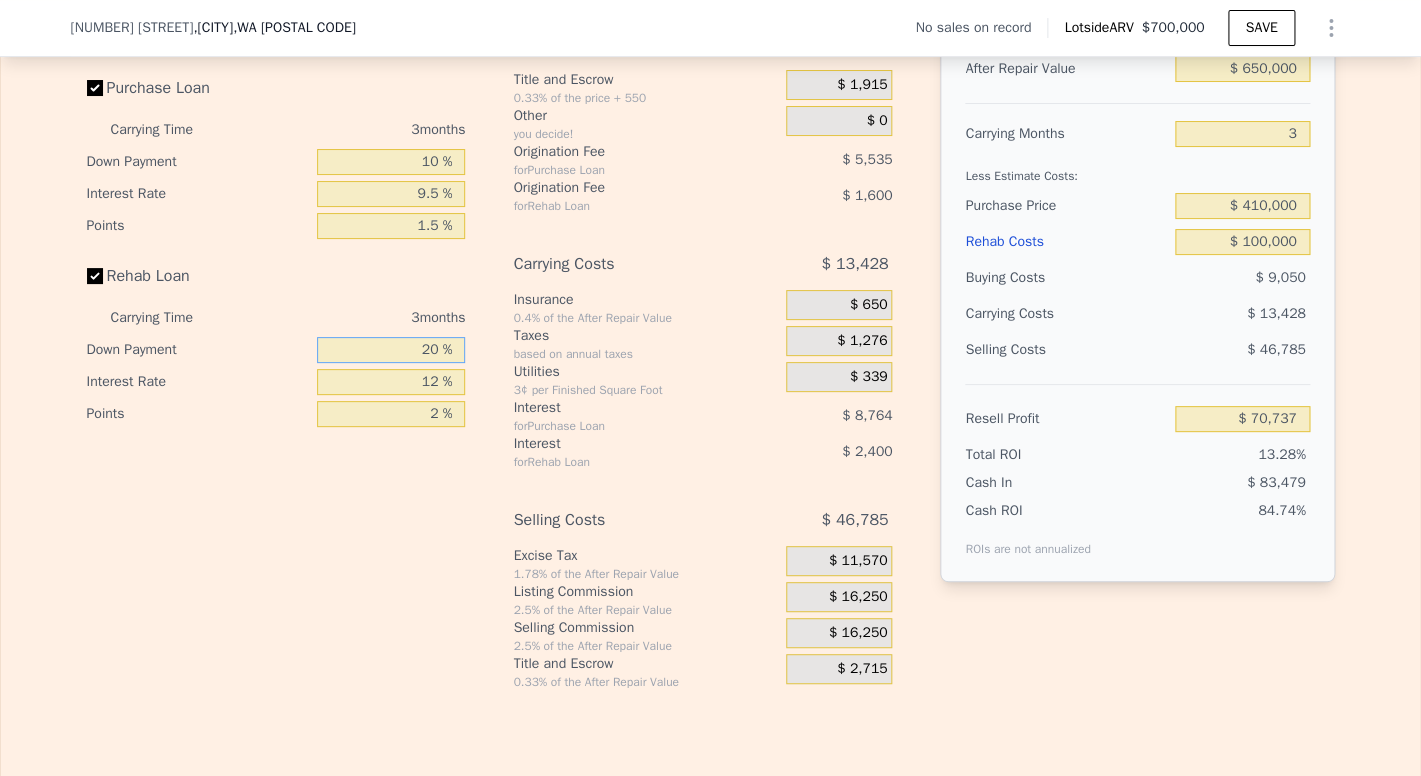 click on "20 %" at bounding box center (391, 350) 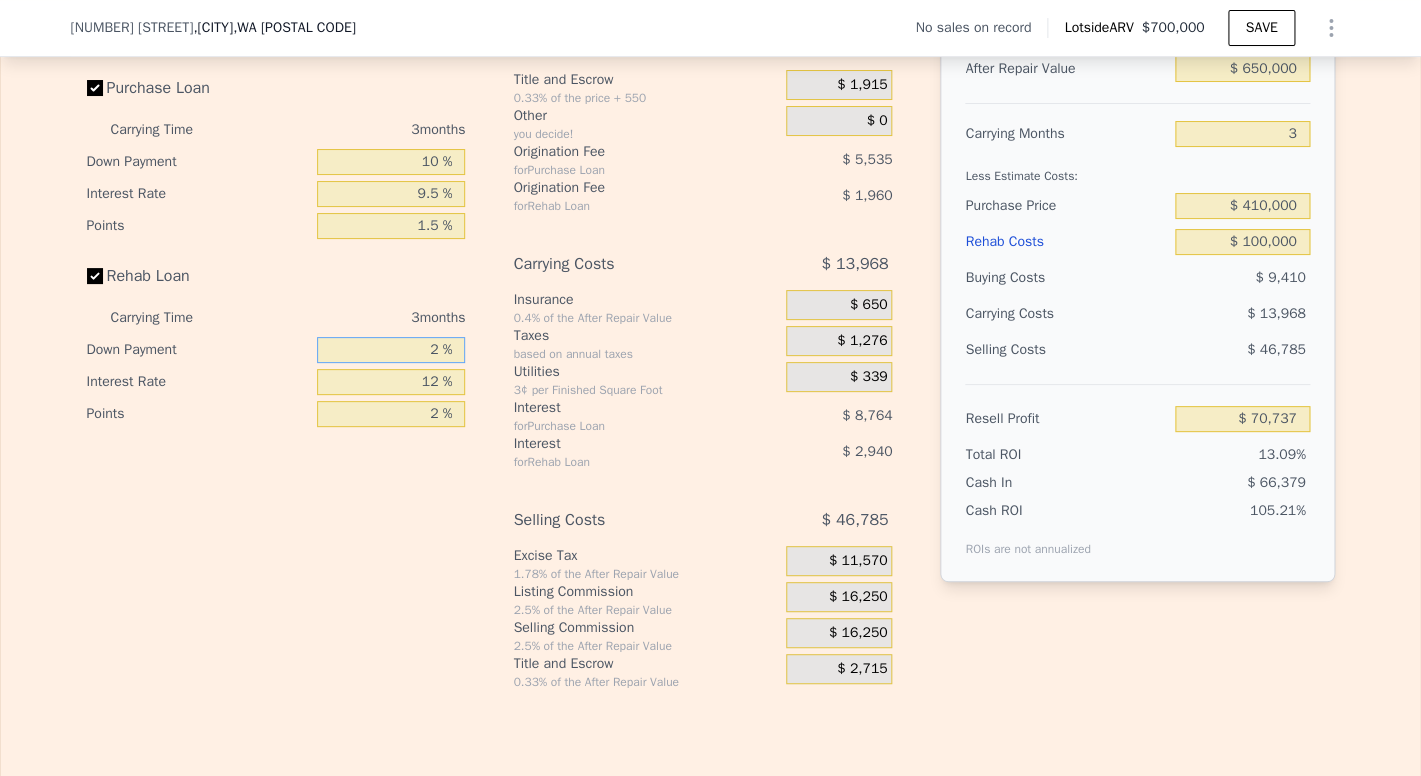 type on "$ 69,837" 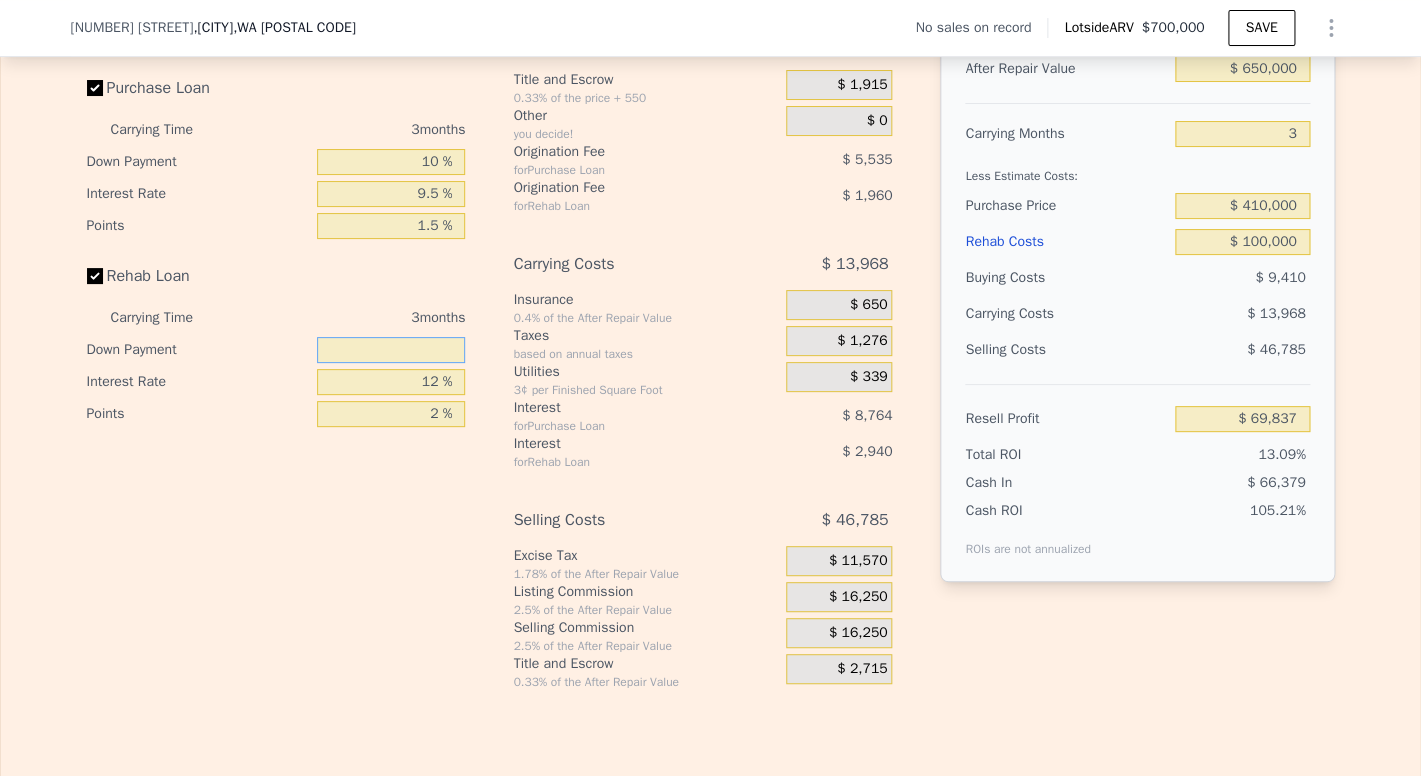 type on "1 %" 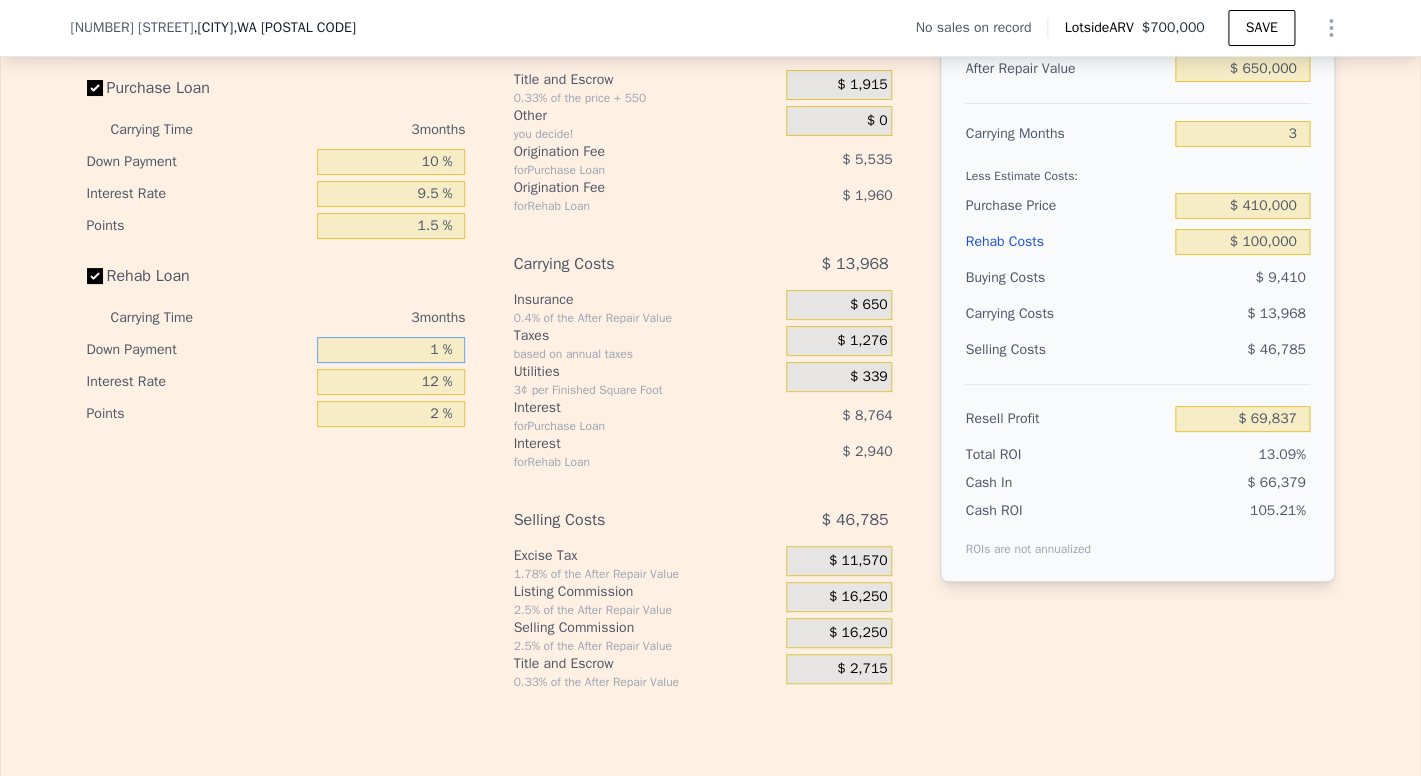 type on "$ 69,787" 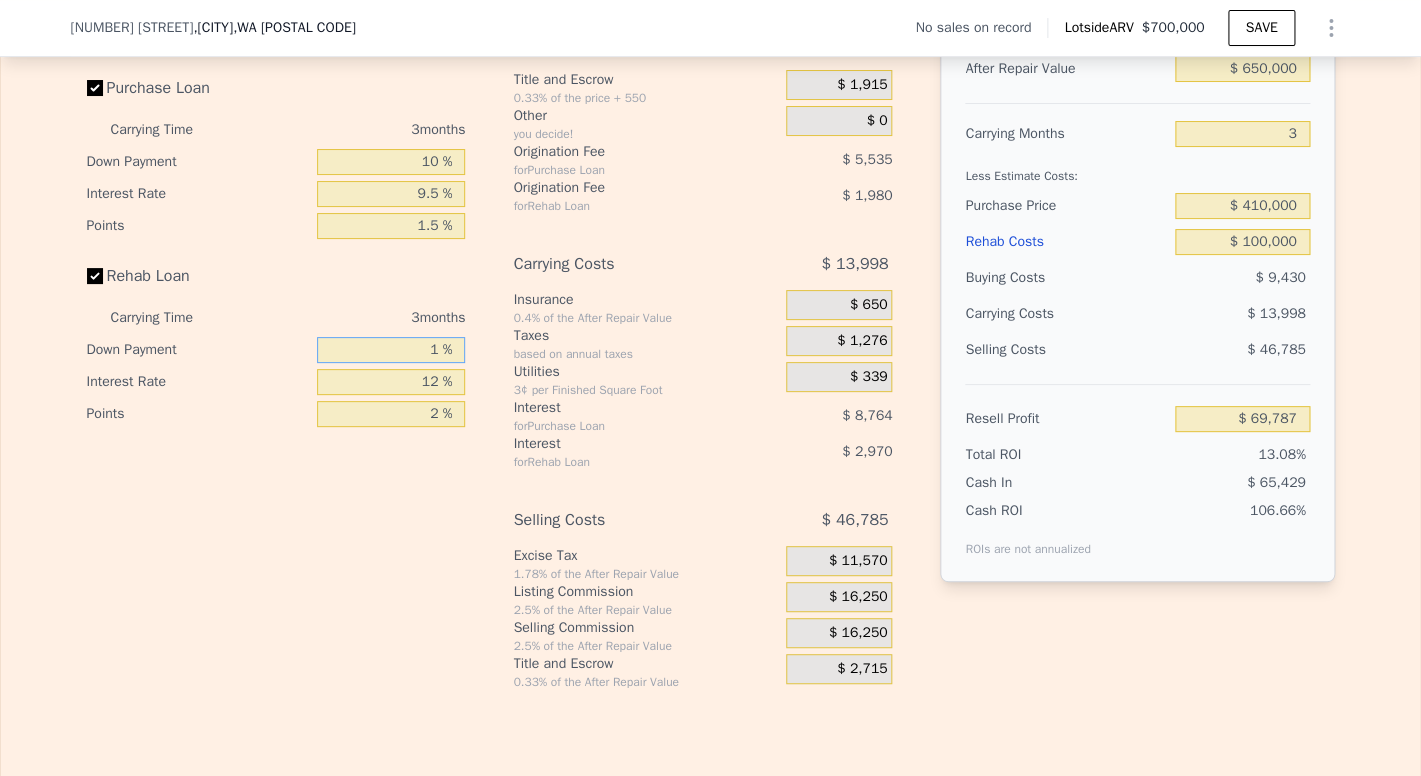 type on "10 %" 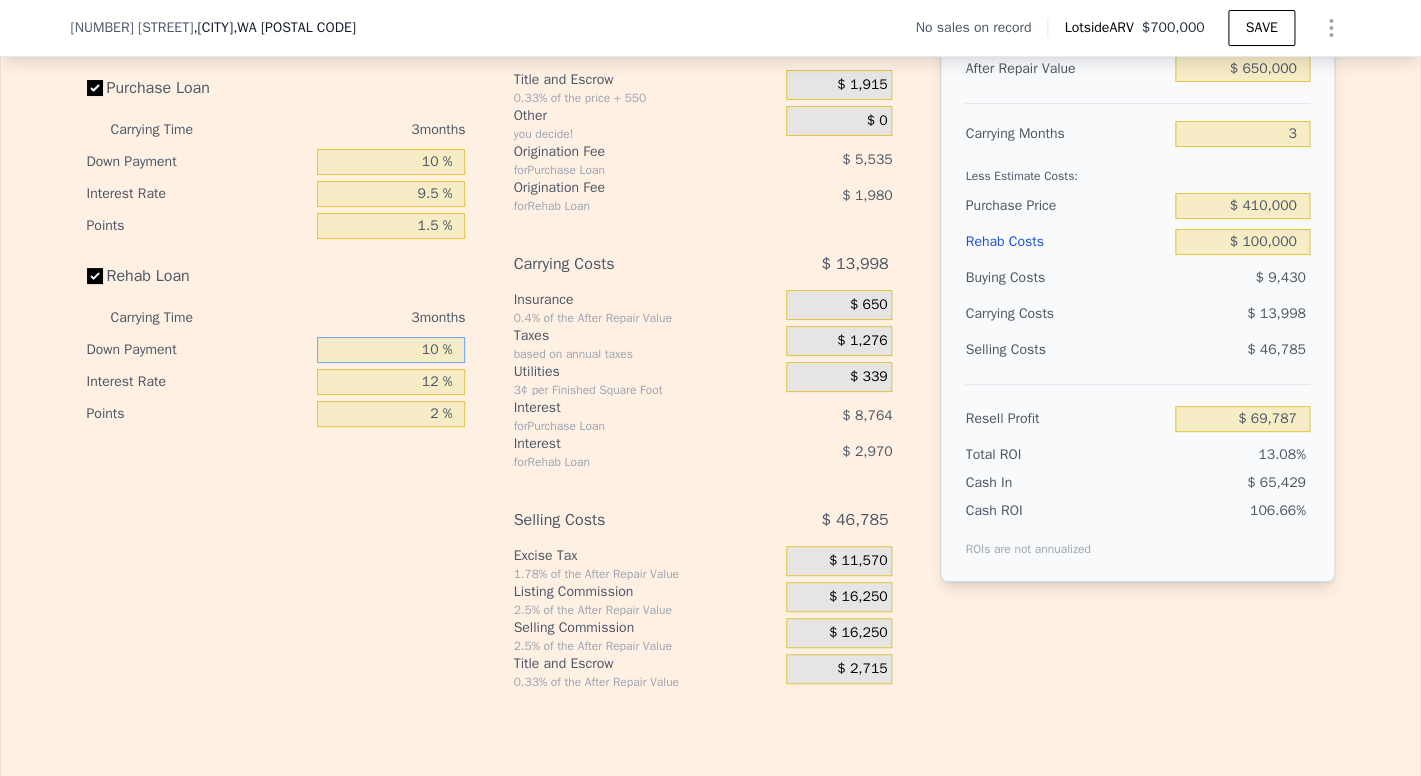 type on "$ 70,237" 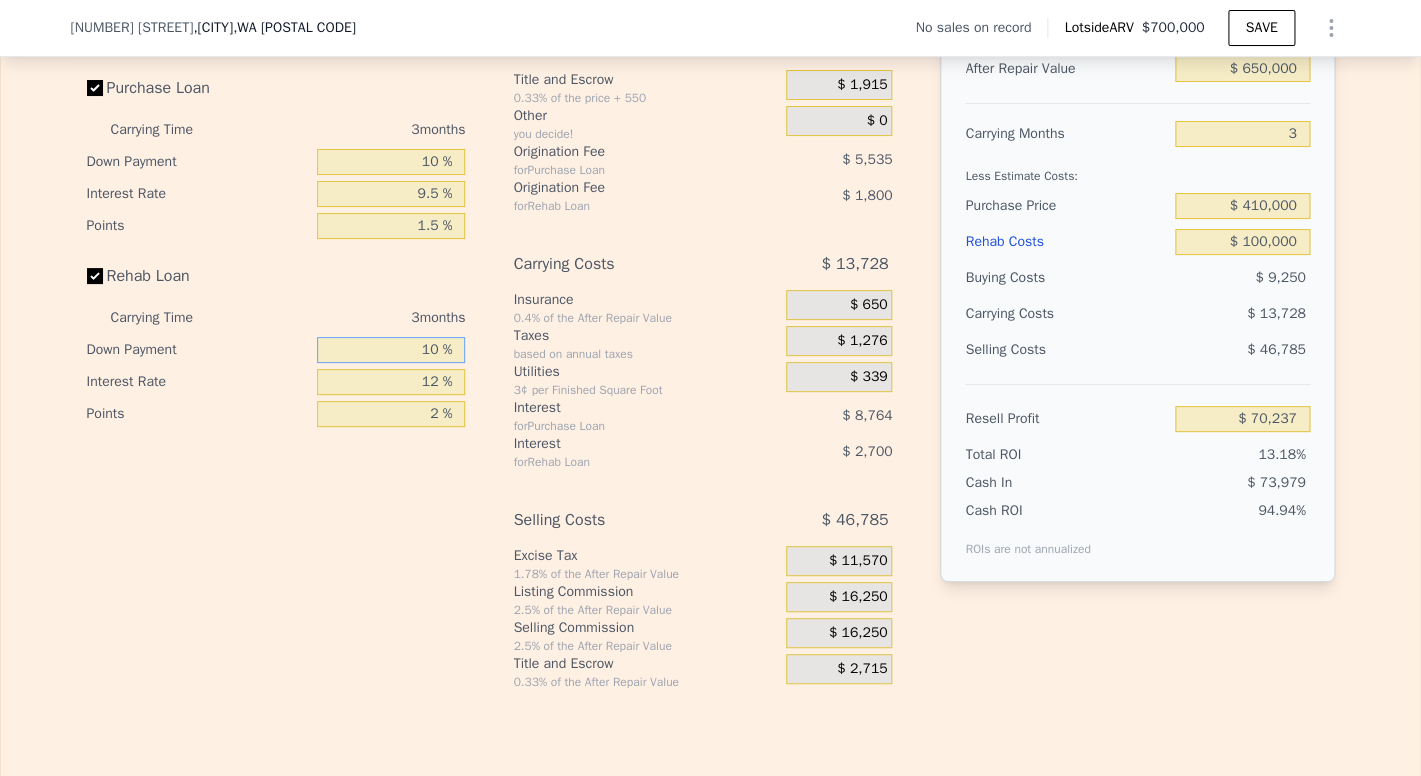 type on "10 %" 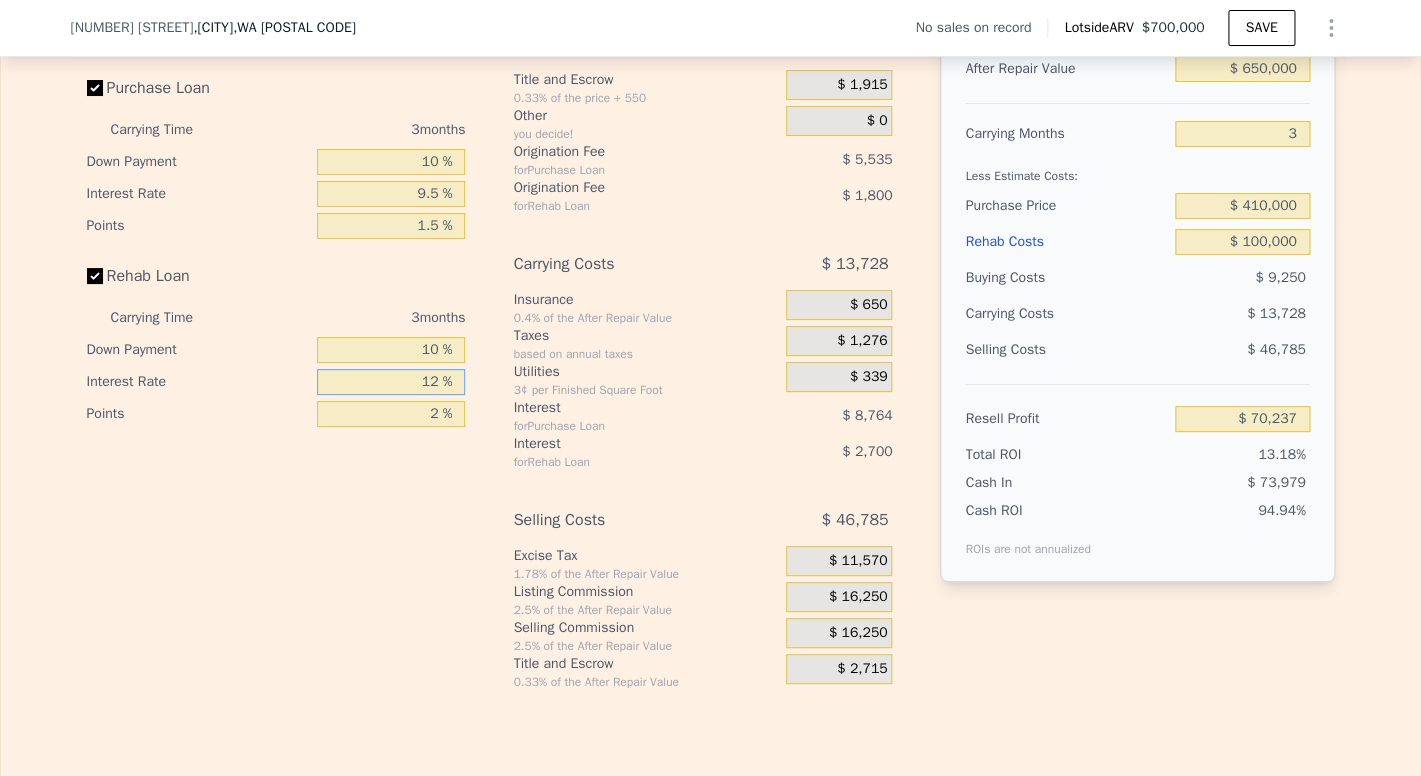 click on "12 %" at bounding box center [391, 382] 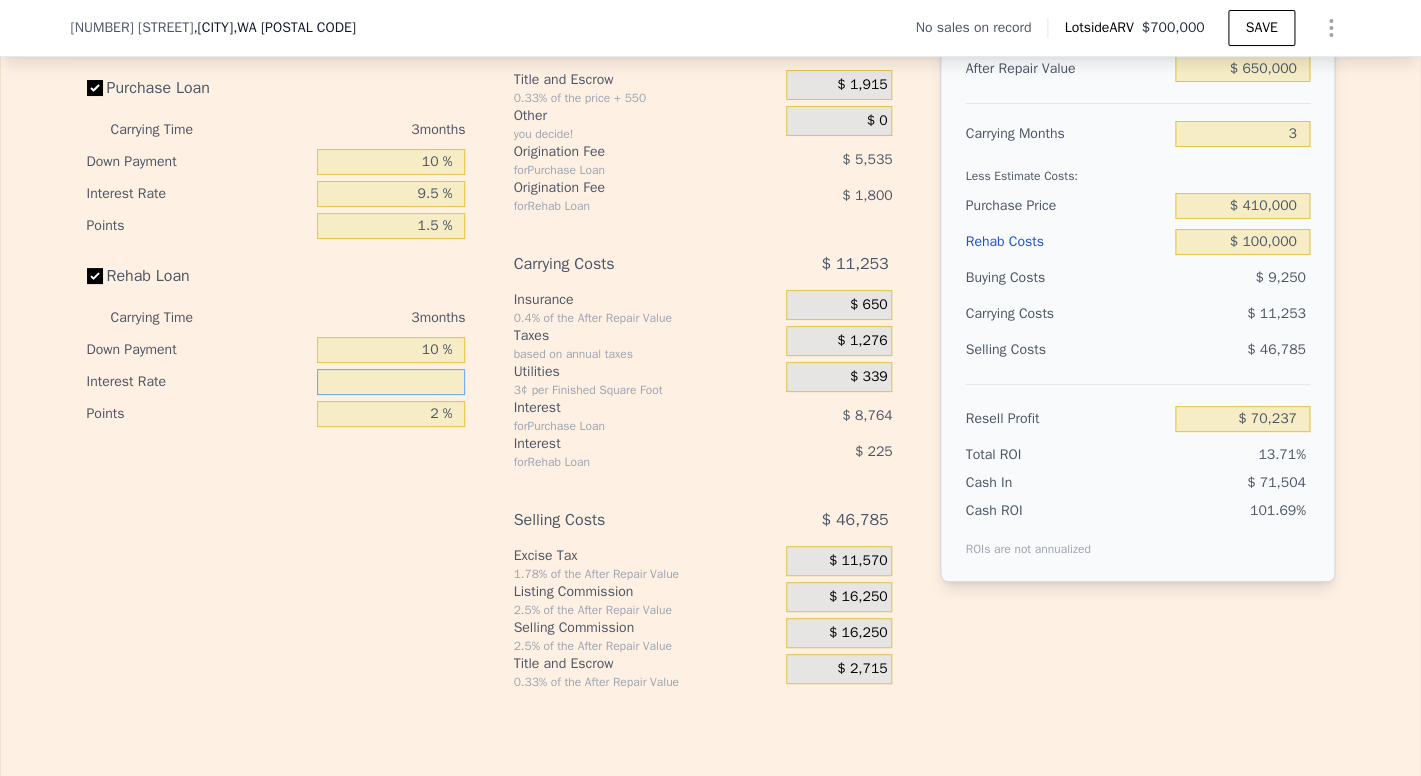 type on "$ 72,712" 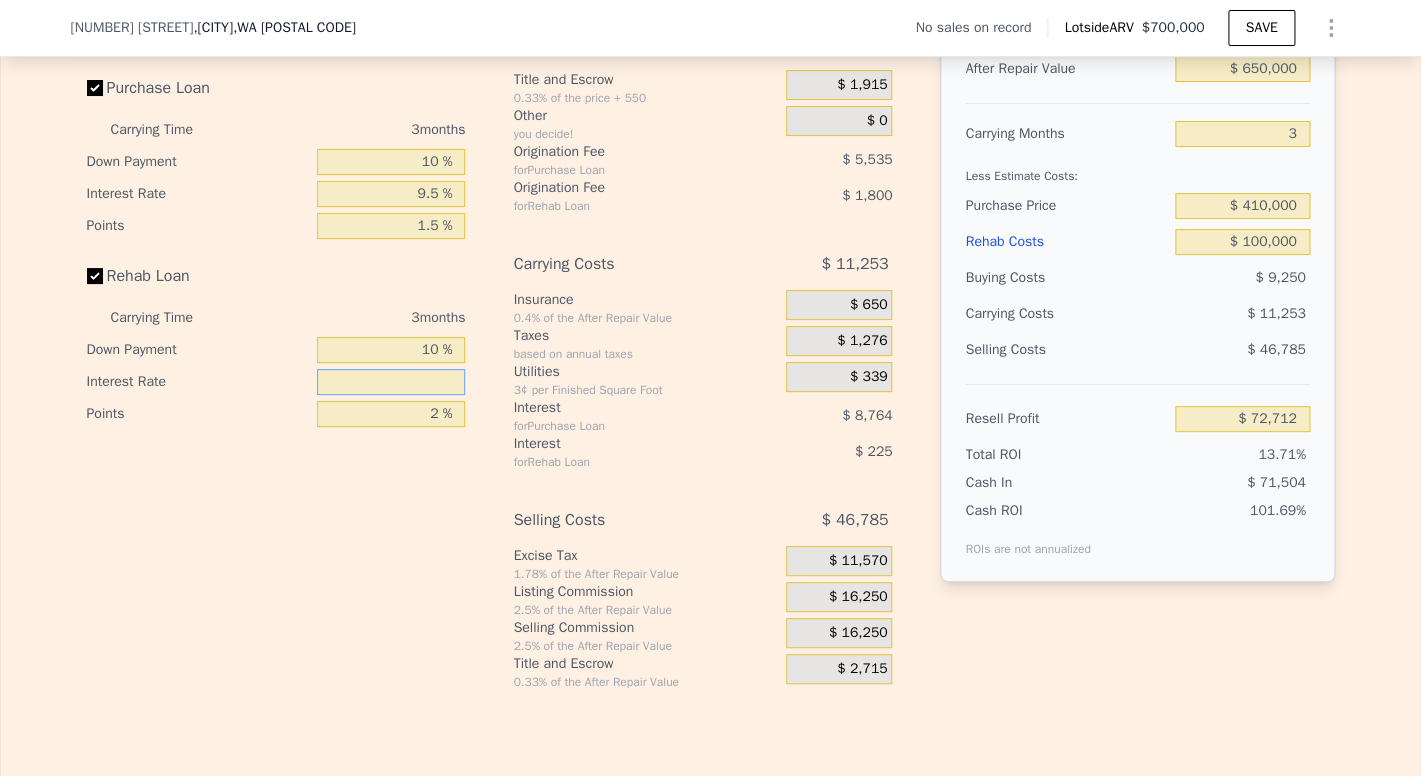 type on "9 %" 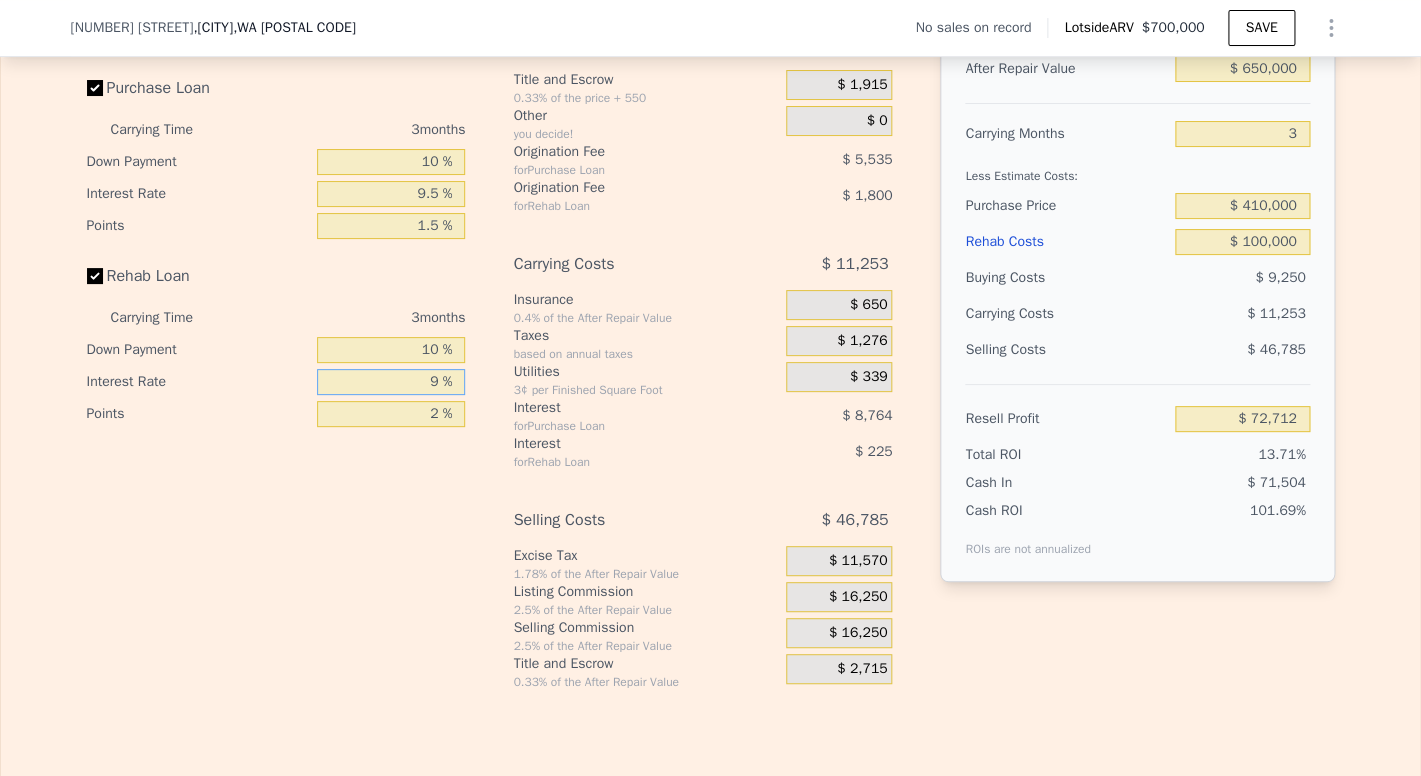 type on "$ 70,912" 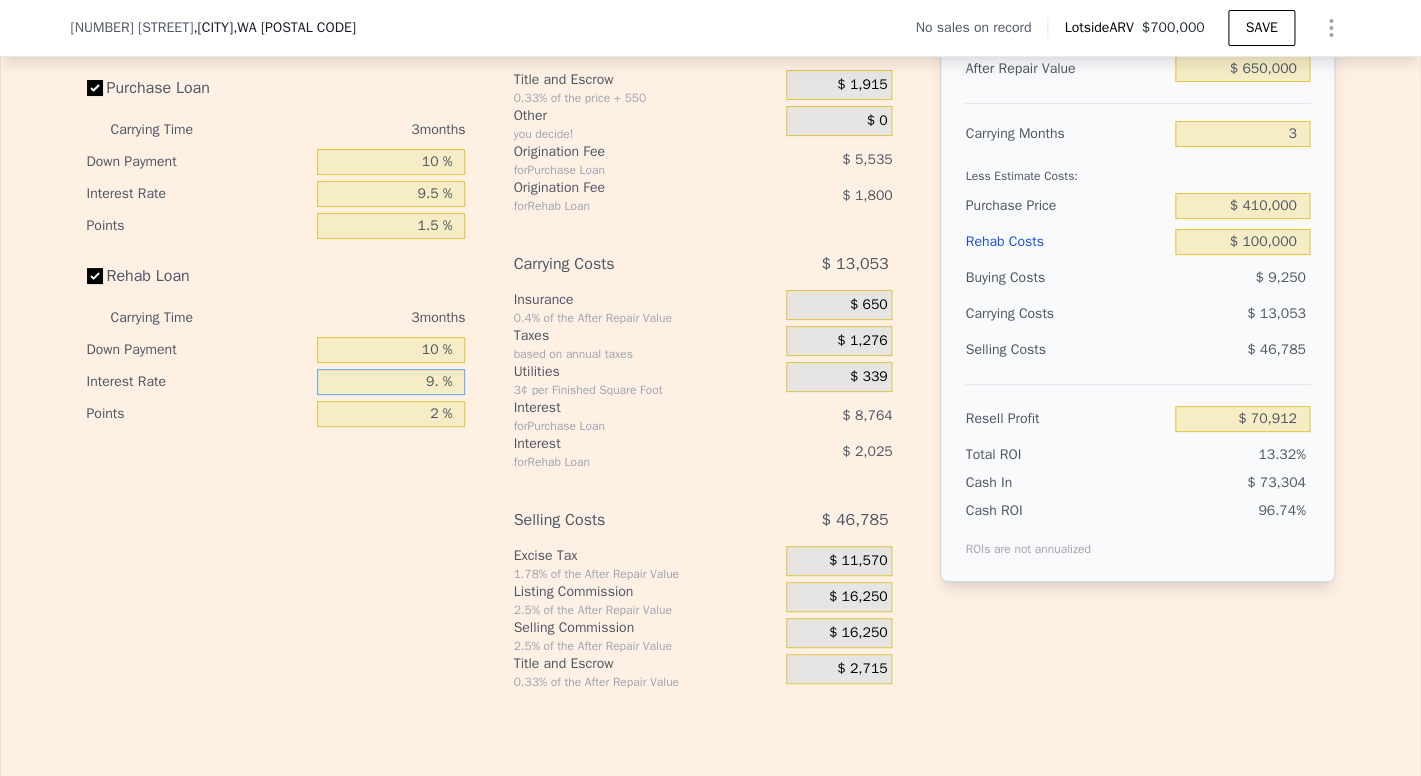 type on "9.5 %" 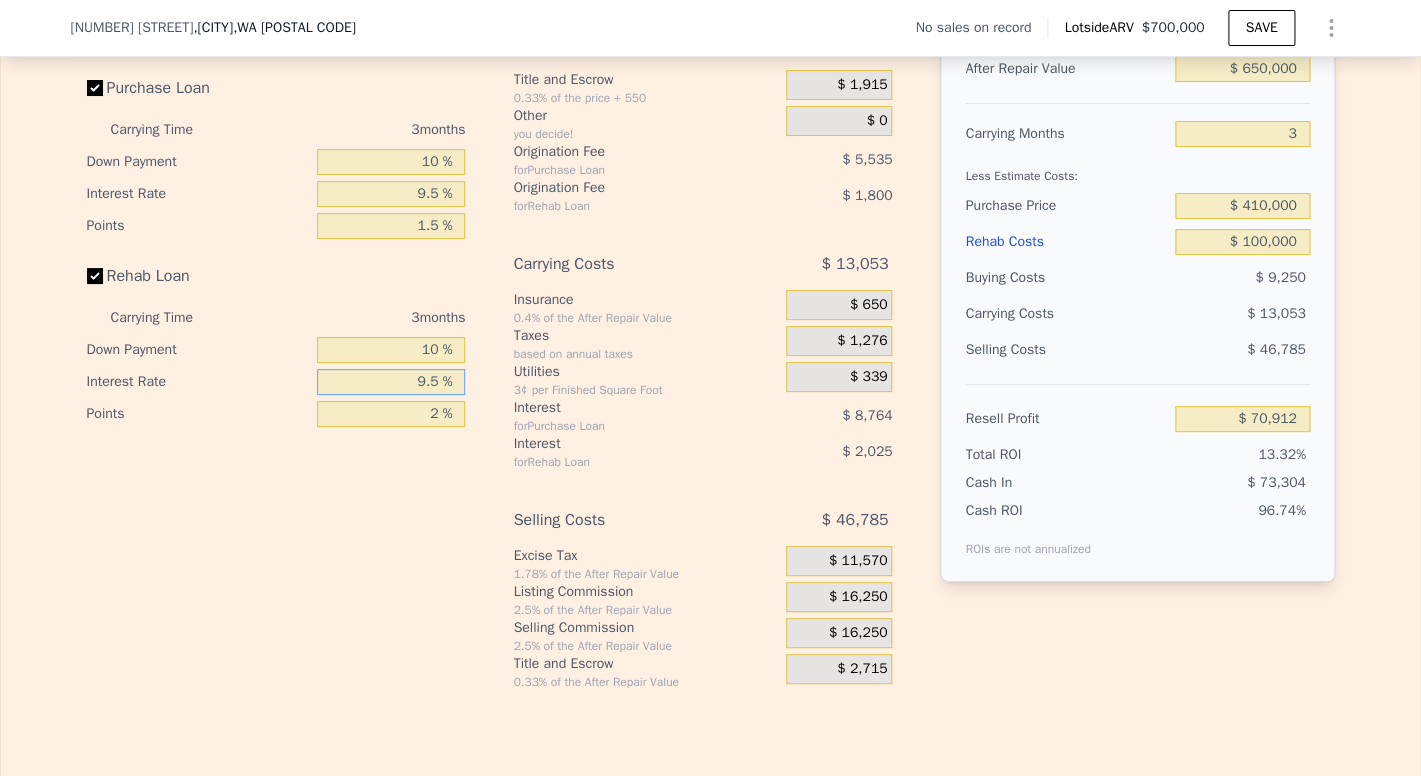 type on "$ 70,798" 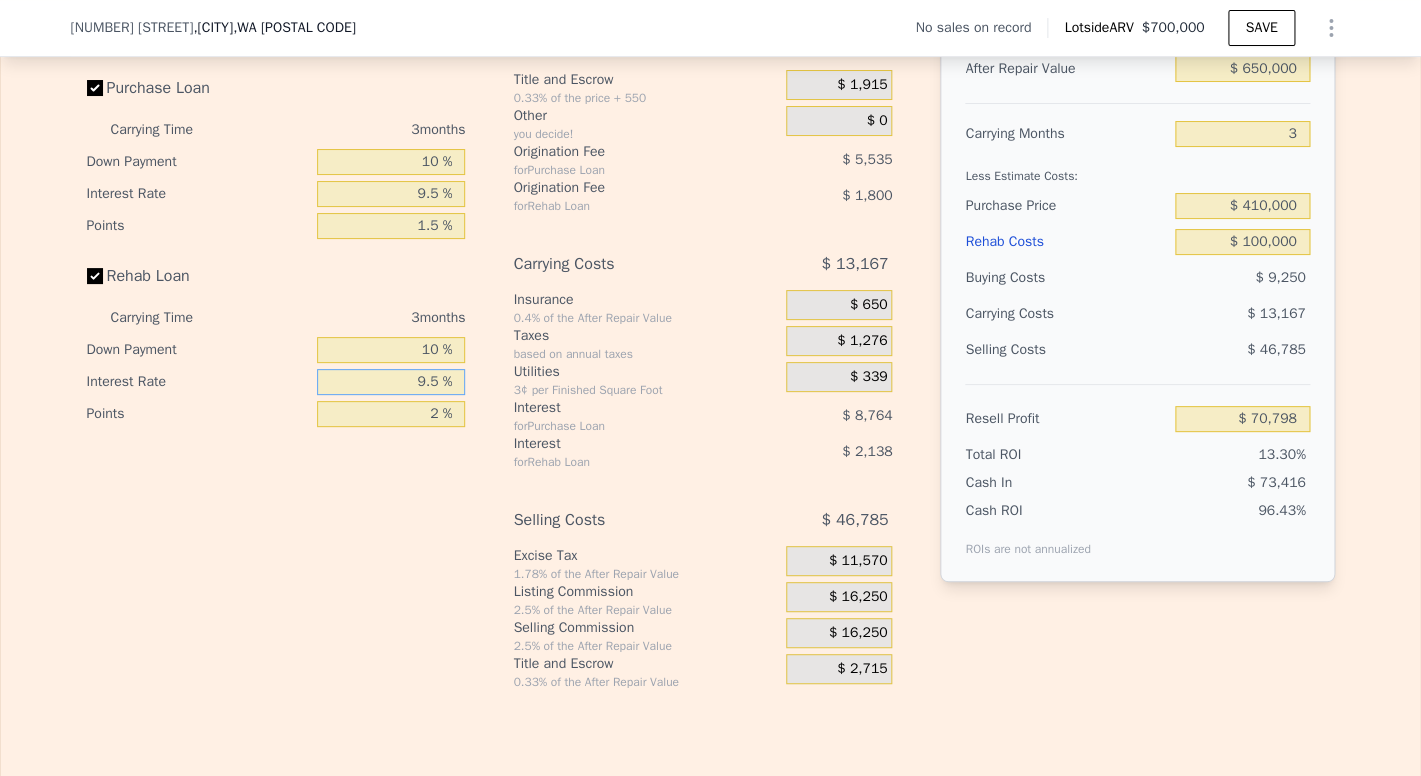 type on "9.5 %" 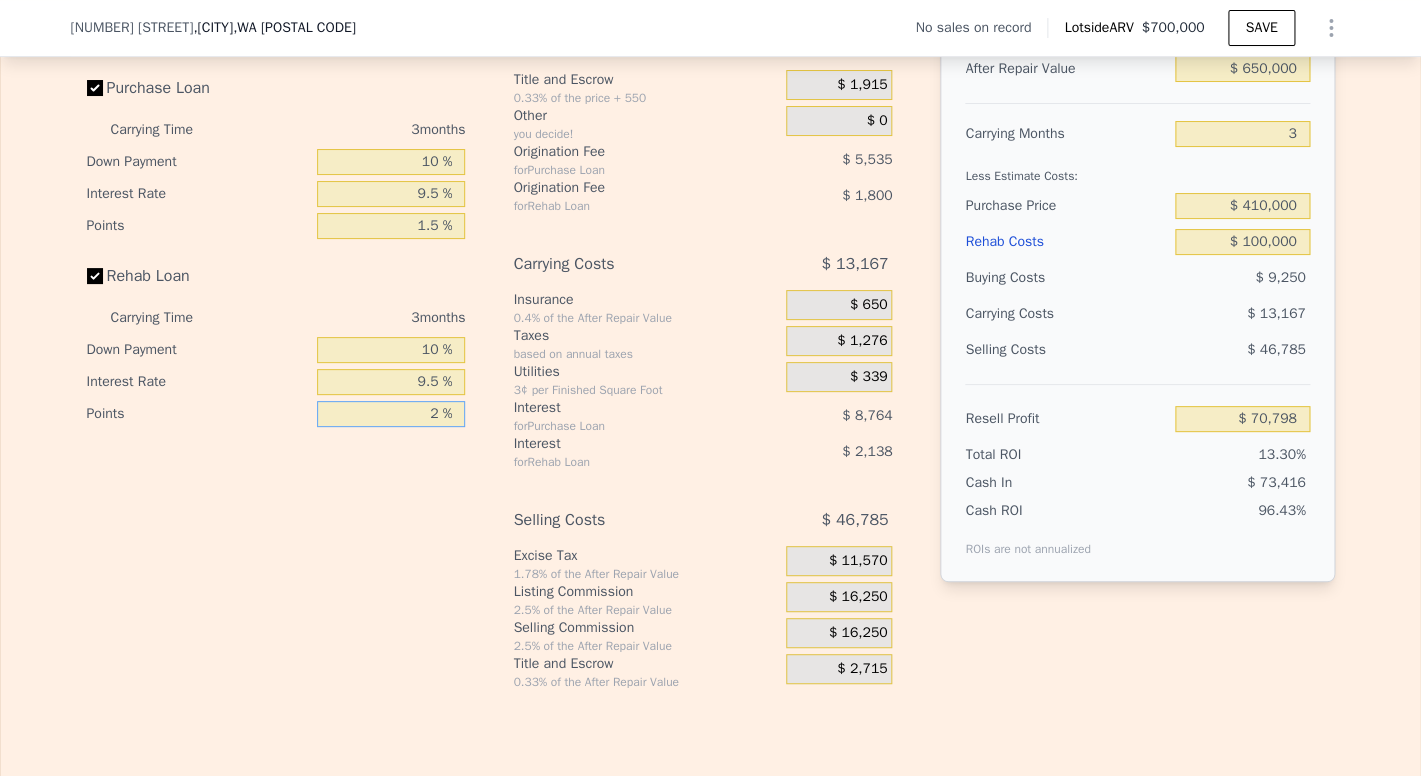click on "2 %" at bounding box center (391, 414) 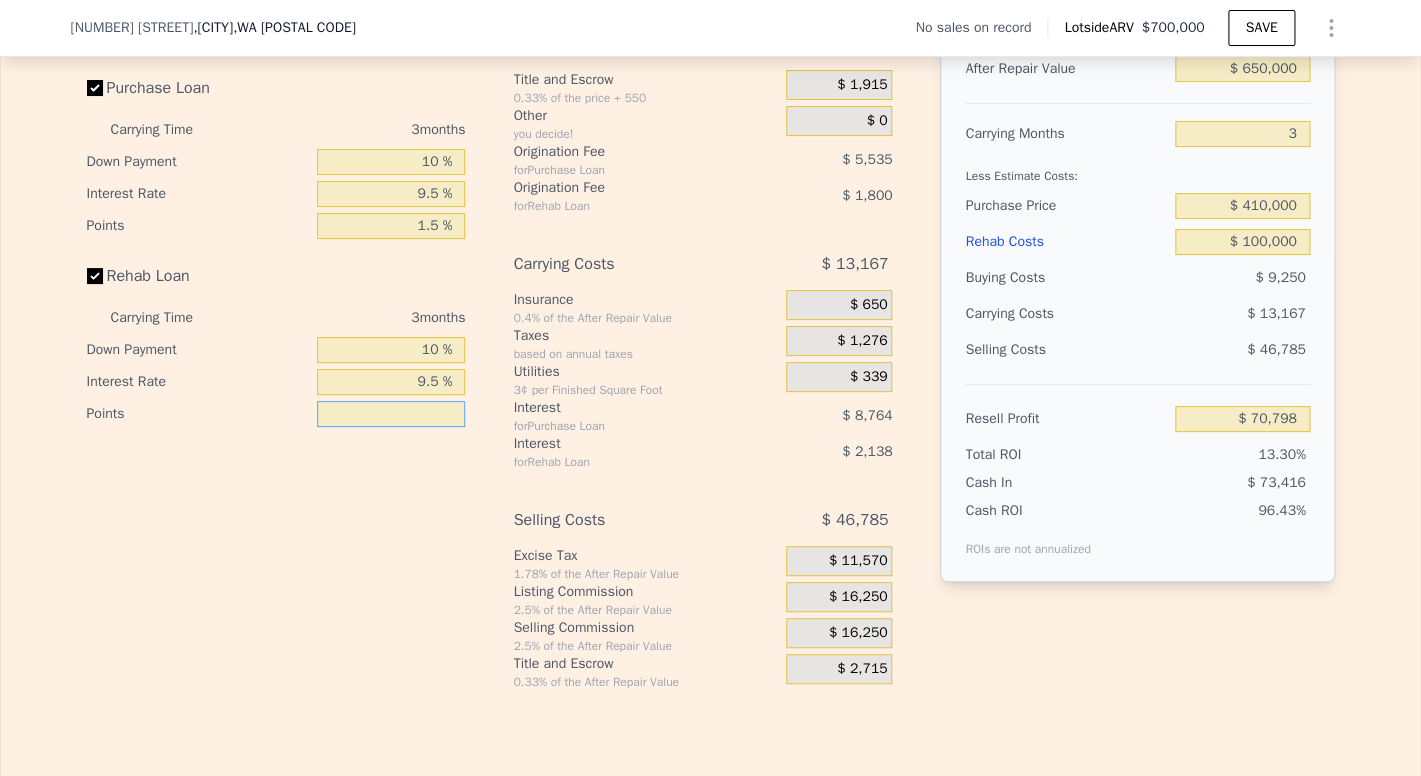type on "1 %" 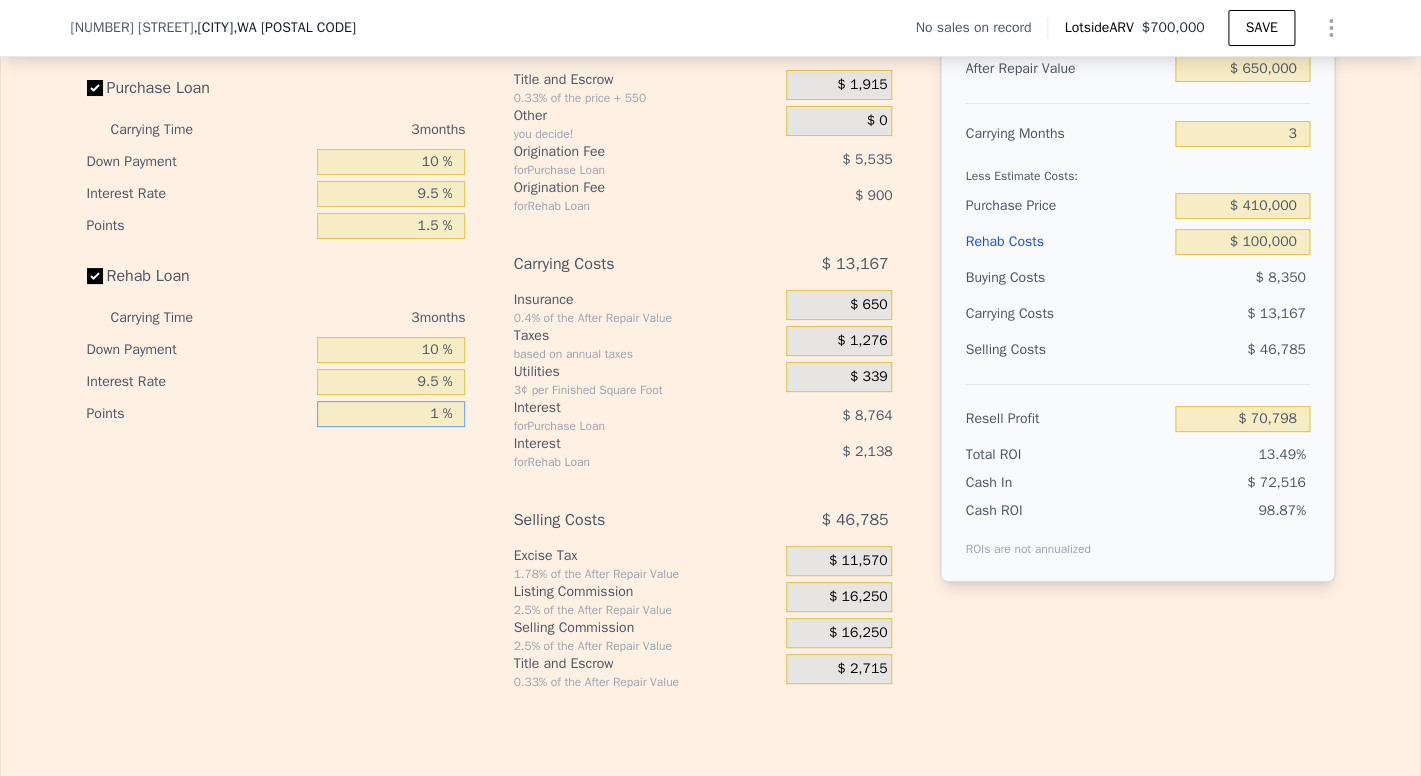 type on "$ 71,698" 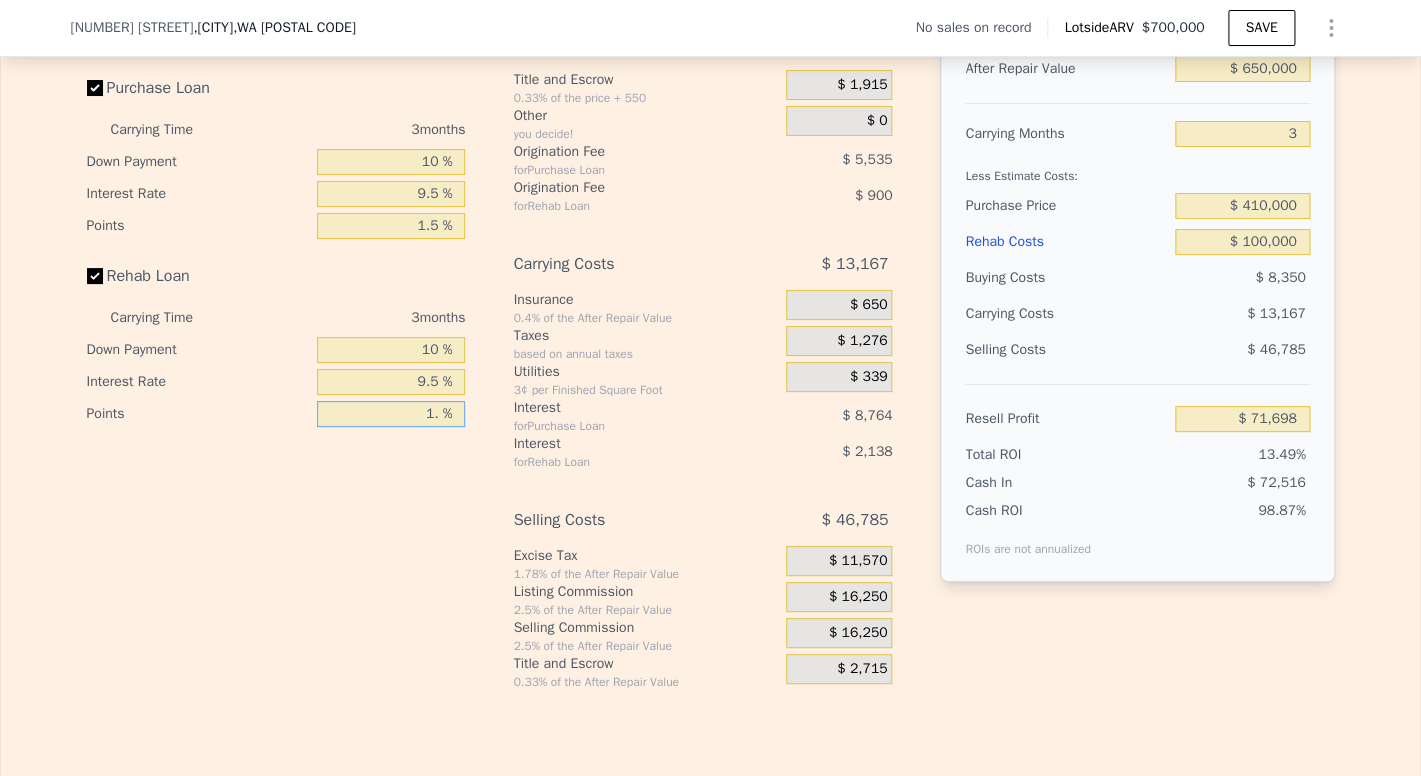 type on "1.5 %" 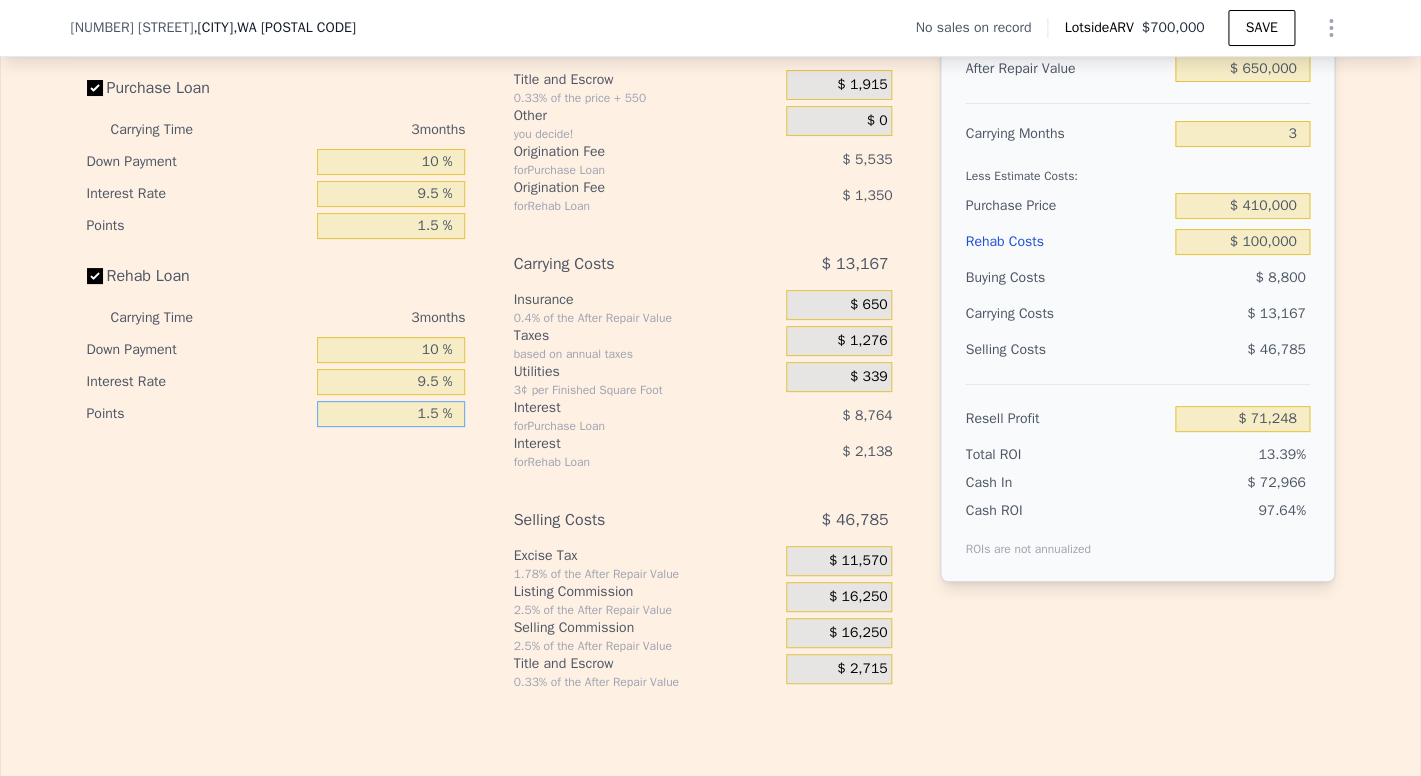 type on "1.5 %" 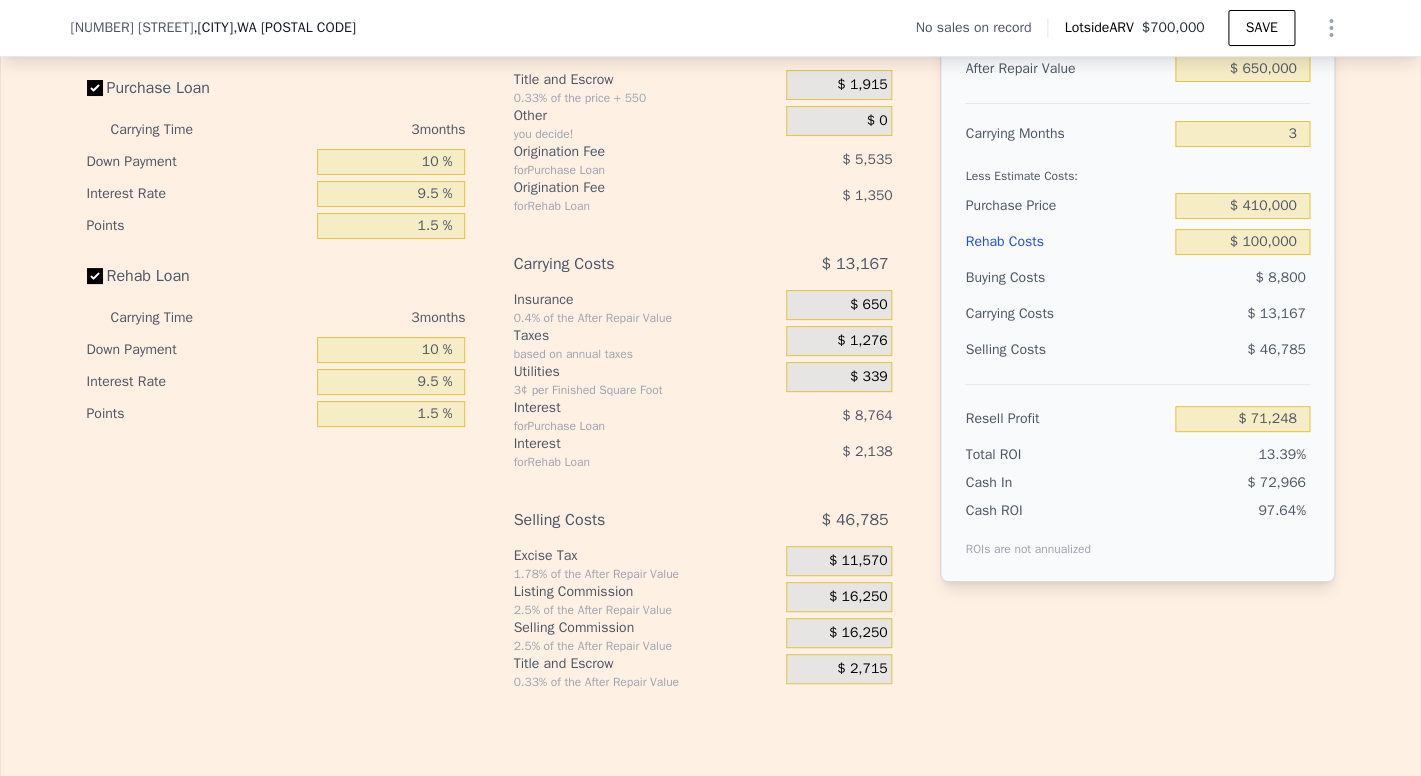 click on "Buying Costs $ 8,800 Title and Escrow 0.33% of the price + 550 $ 1,915 Other you decide! $ 0 Origination Fee for  Purchase Loan $ 5,535 Origination Fee for  Rehab Loan $ 1,350 Carrying Costs $ 13,167 Insurance 0.4% of the After Repair Value $ 650 Taxes based on annual taxes $ 1,276 Utilities 3¢ per Finished Square Foot $ 339 Interest for  Purchase Loan $ 8,764 Interest for  Rehab Loan $ 2,138 Selling Costs $ 46,785 Excise Tax 1.78% of the After Repair Value $ 11,570 Listing Commission 2.5% of the After Repair Value $ 16,250 Selling Commission 2.5% of the After Repair Value $ 16,250 Title and Escrow 0.33% of the After Repair Value $ 2,715" at bounding box center (702, 358) 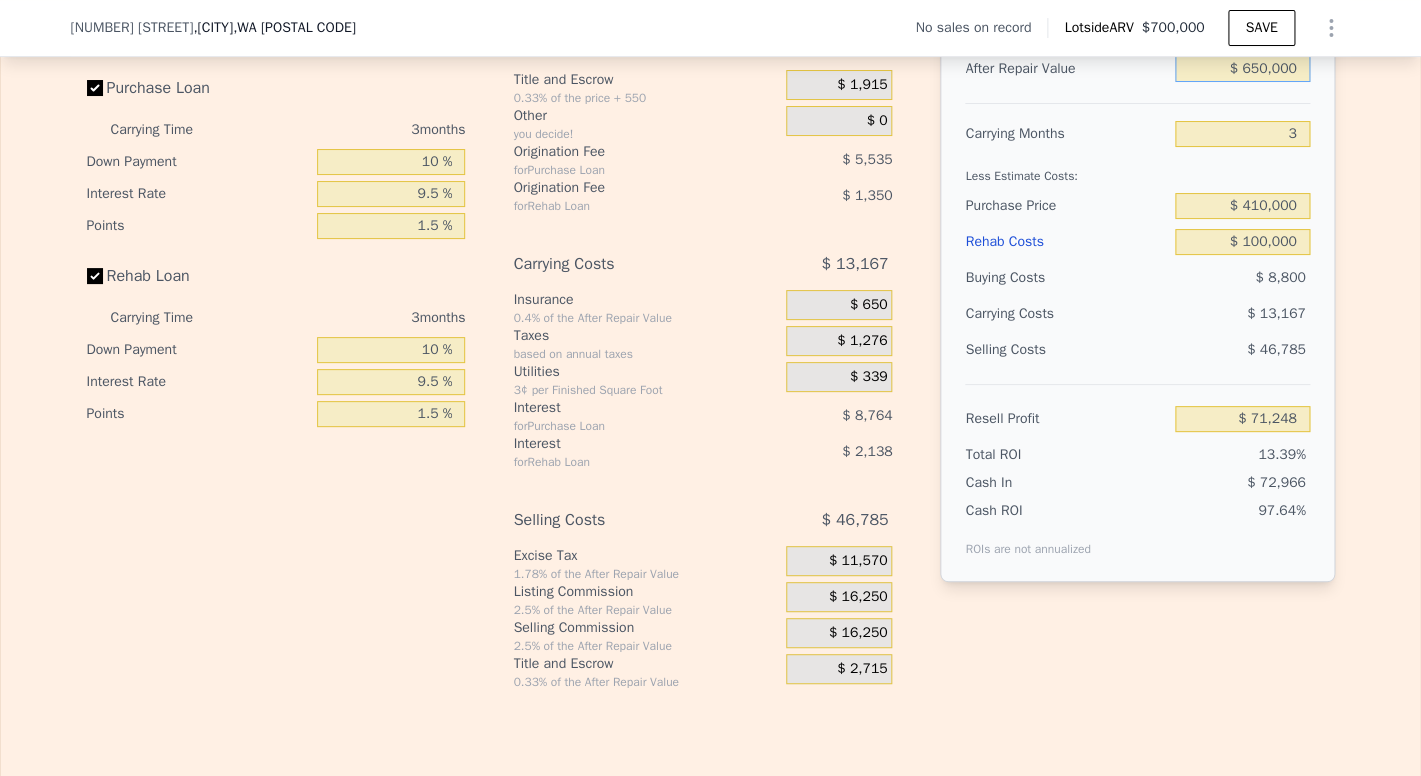 click on "$ 650,000" at bounding box center [1242, 69] 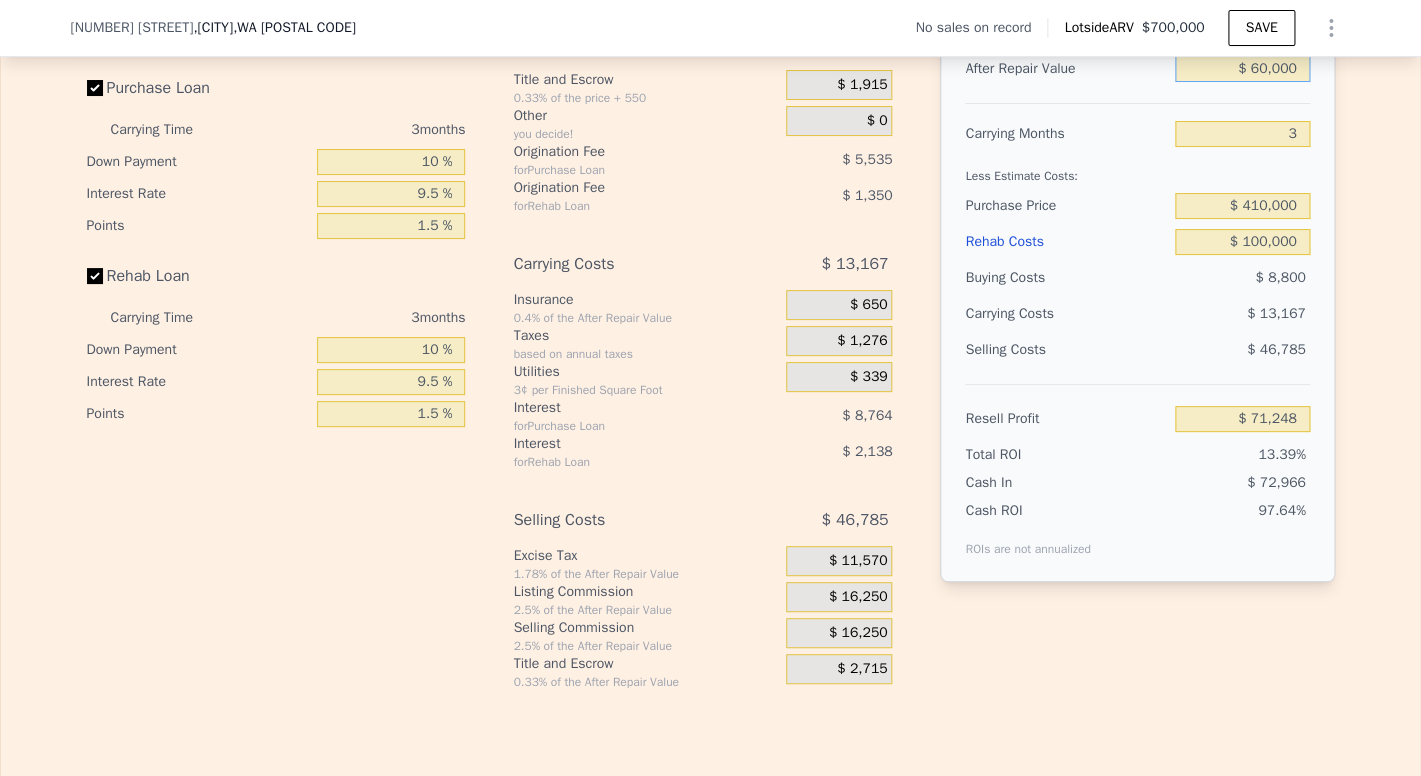 type on "-$ 476,195" 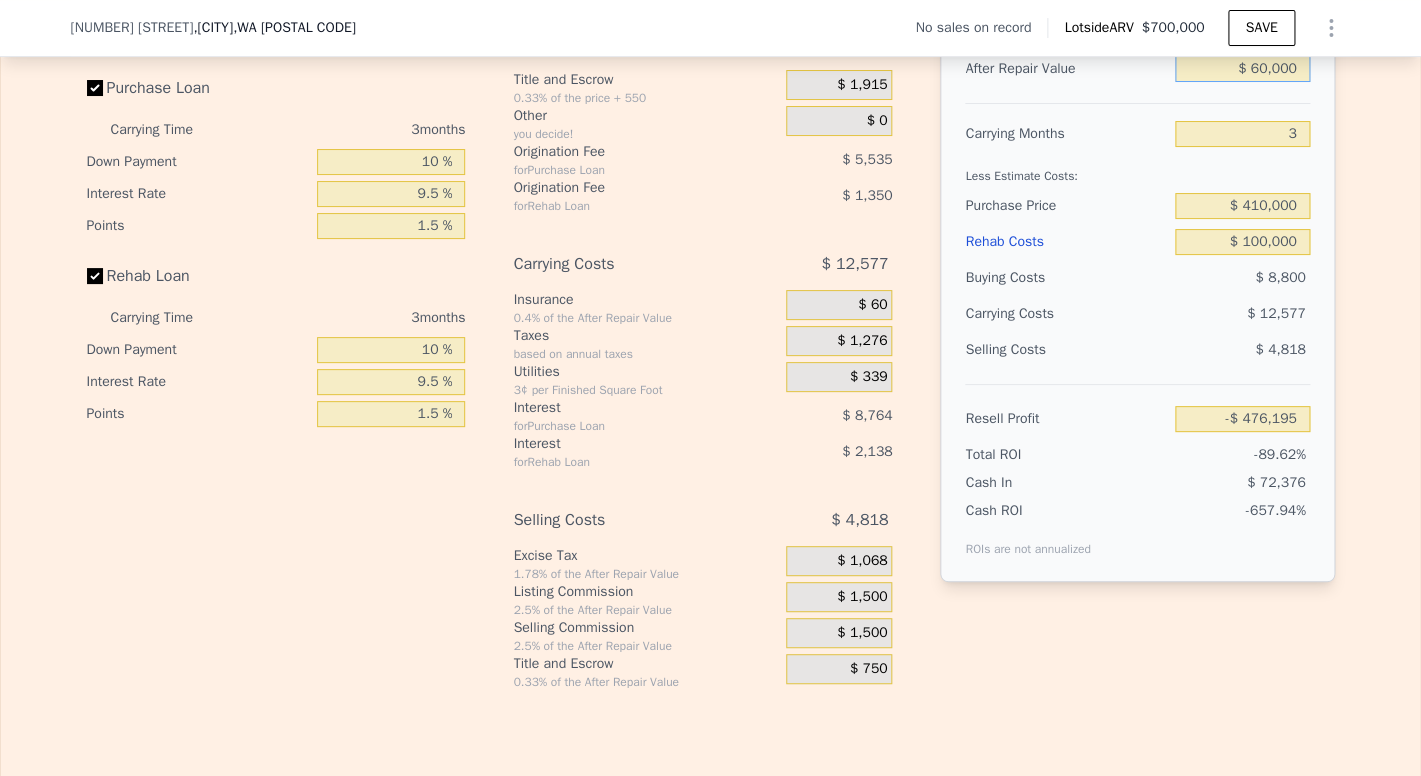type on "$ 670,000" 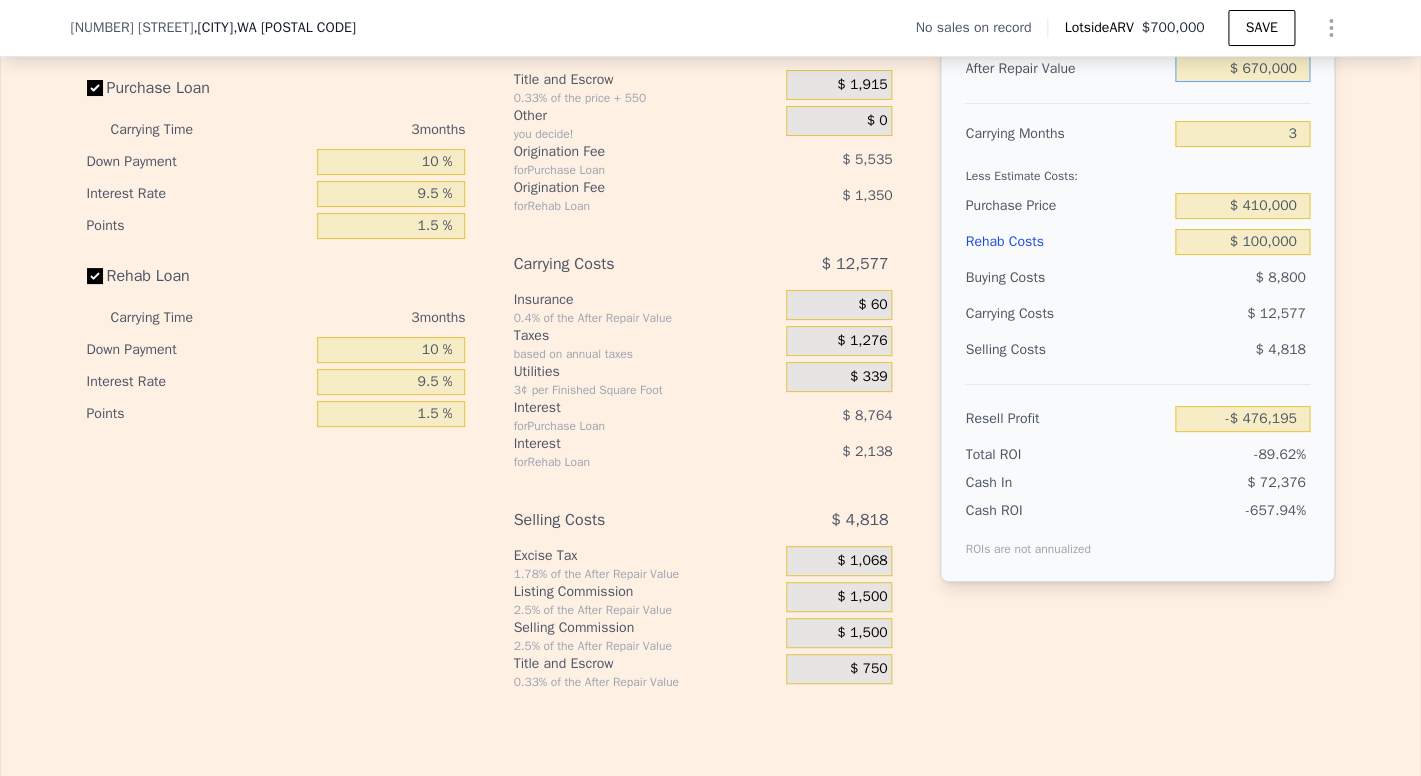 type on "$ 89,806" 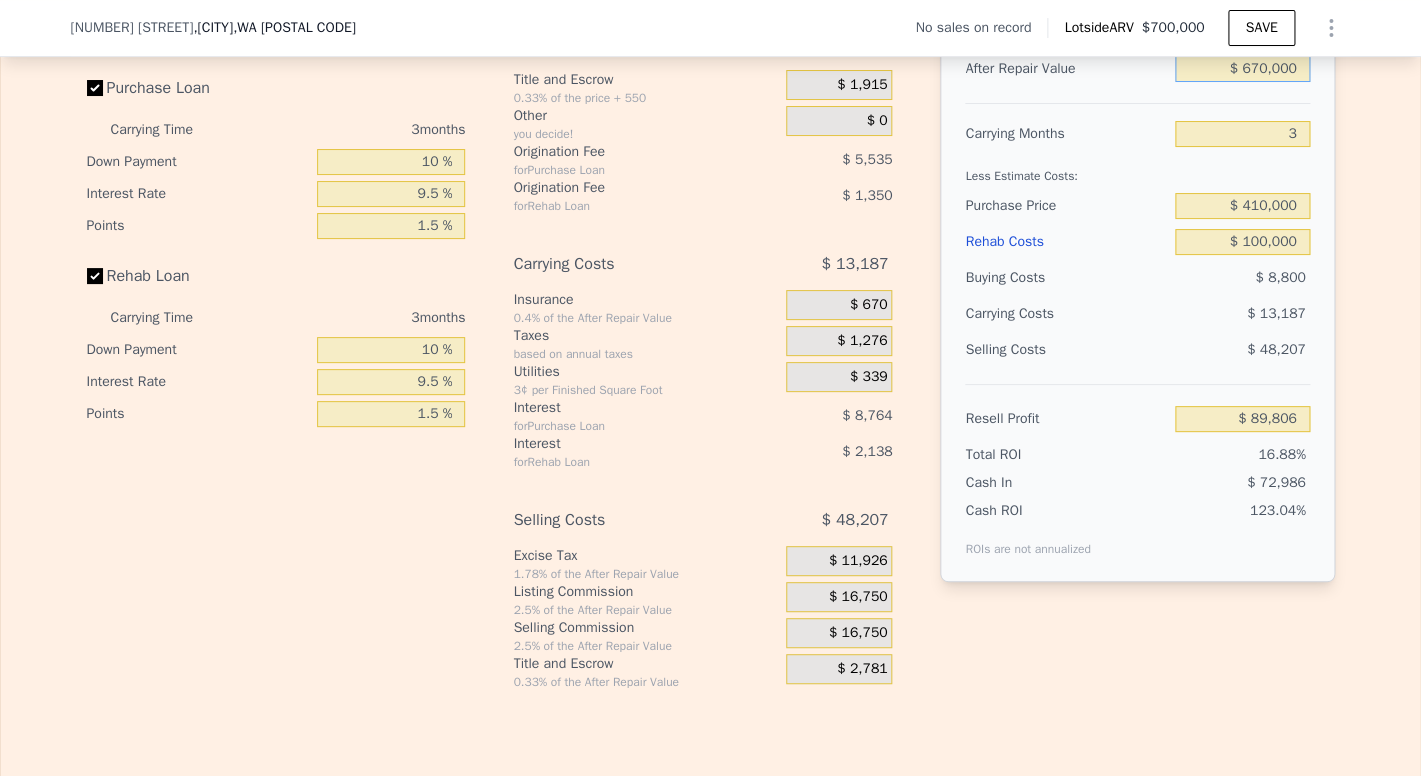 type on "$ 670,000" 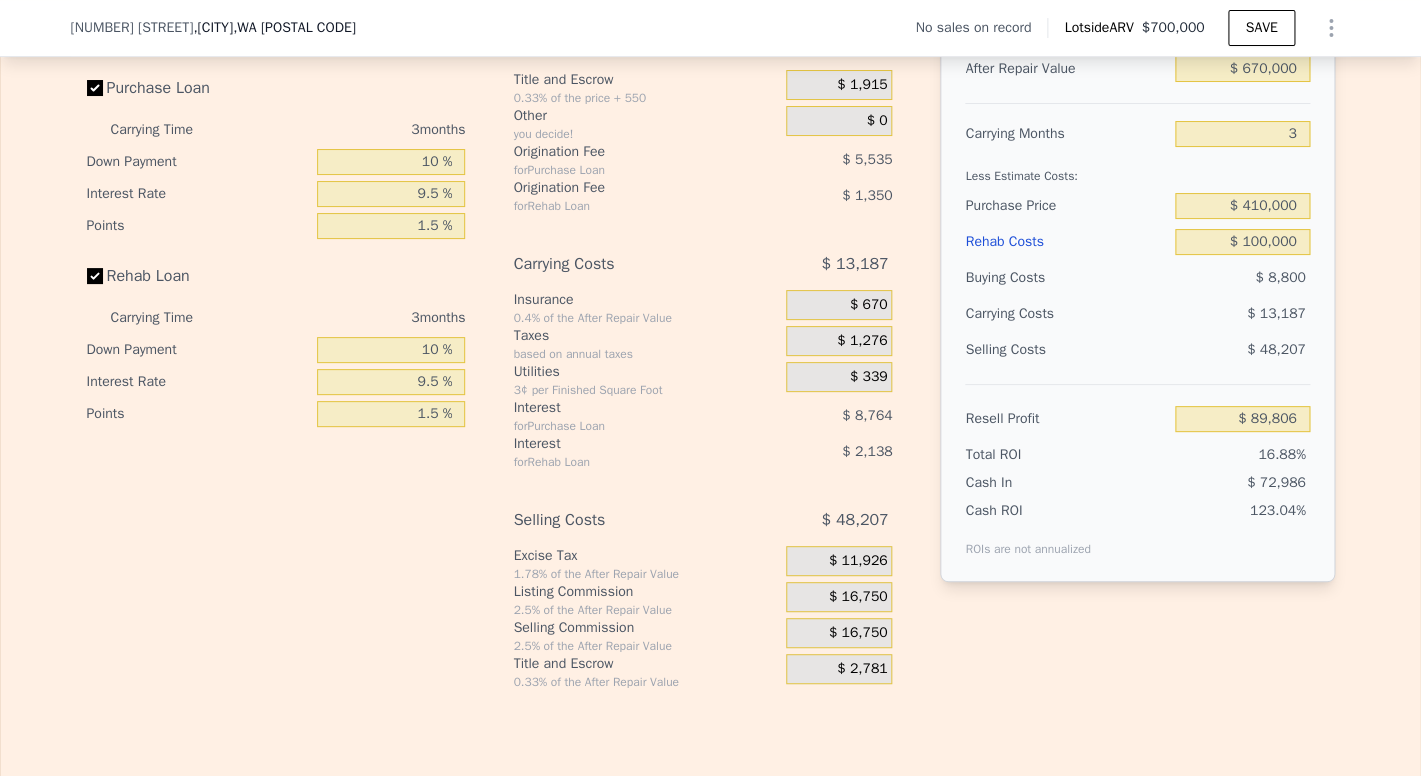 click on "Less Estimate Costs:" at bounding box center (1137, 170) 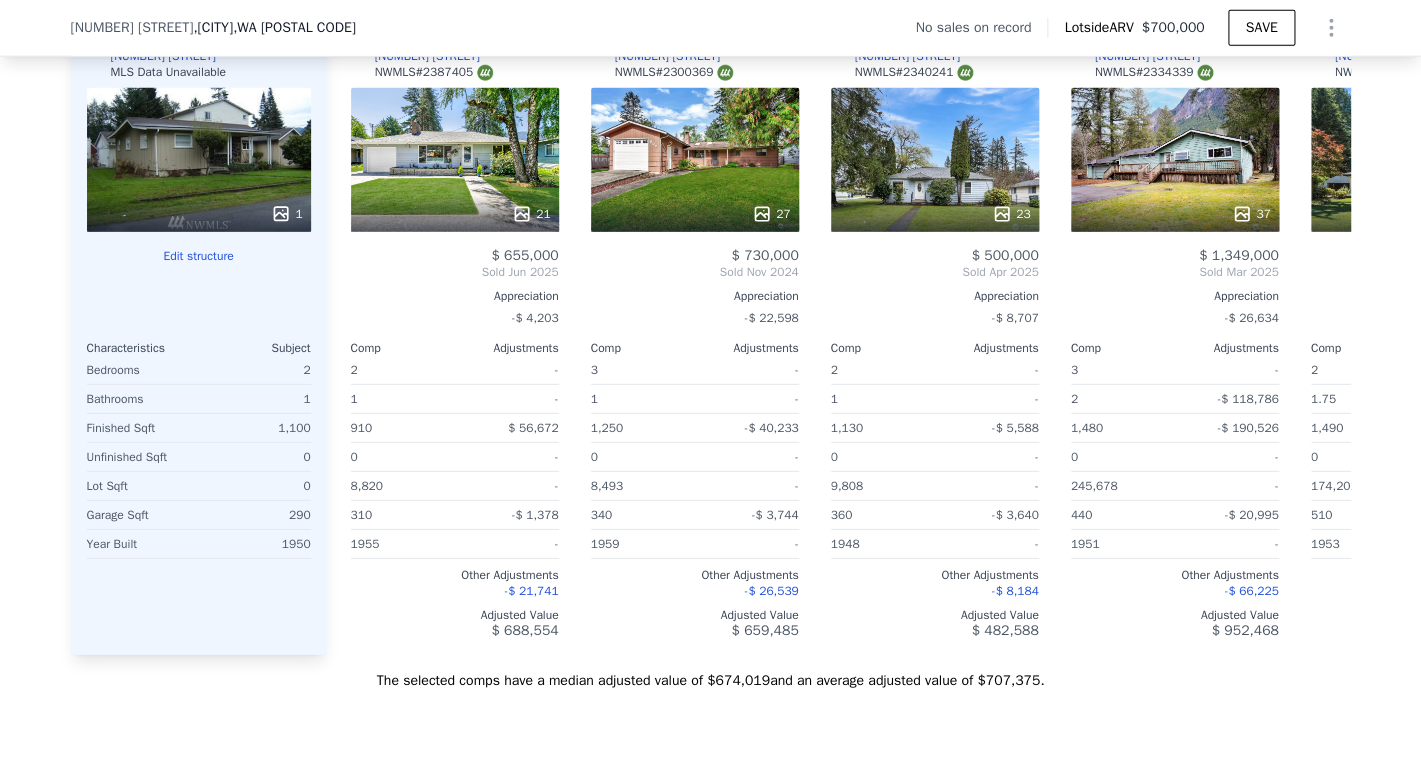 scroll, scrollTop: 1895, scrollLeft: 0, axis: vertical 